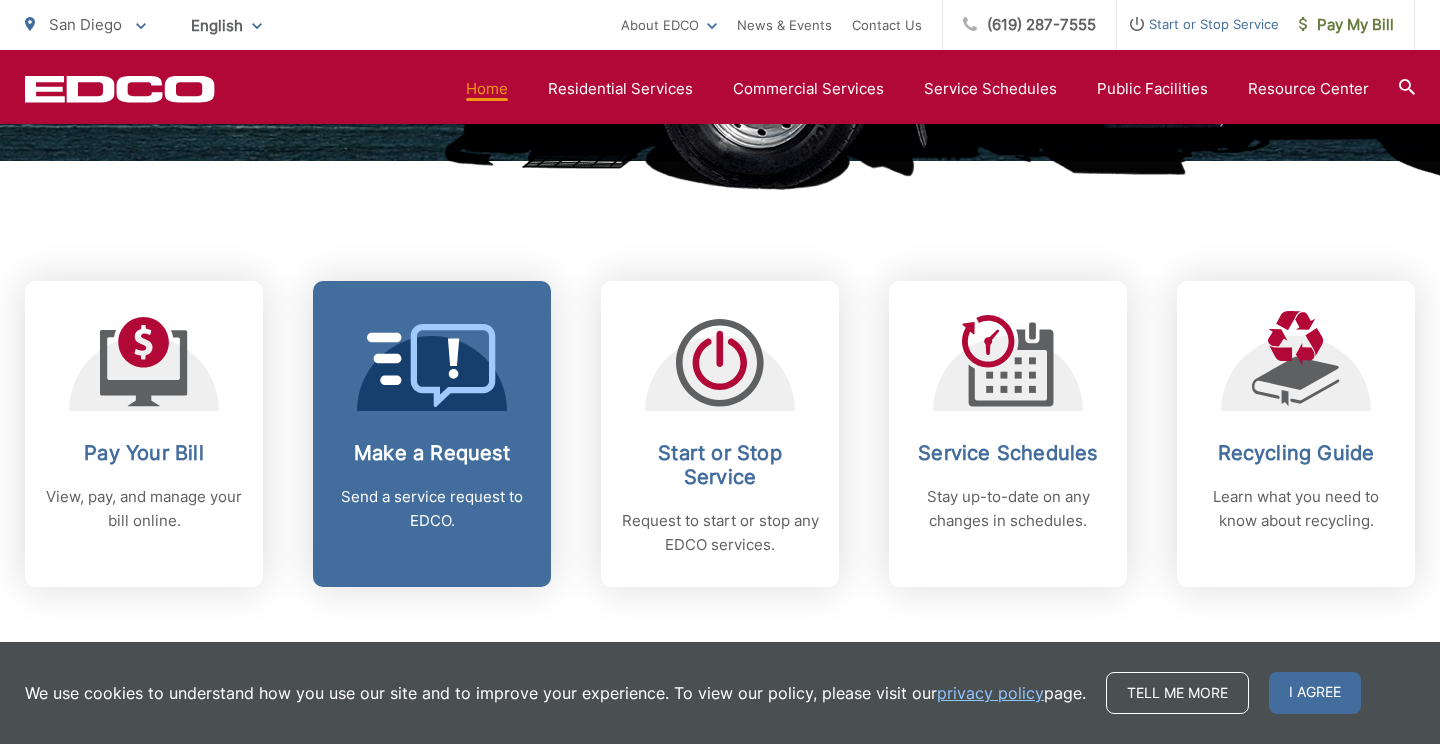 scroll, scrollTop: 715, scrollLeft: 0, axis: vertical 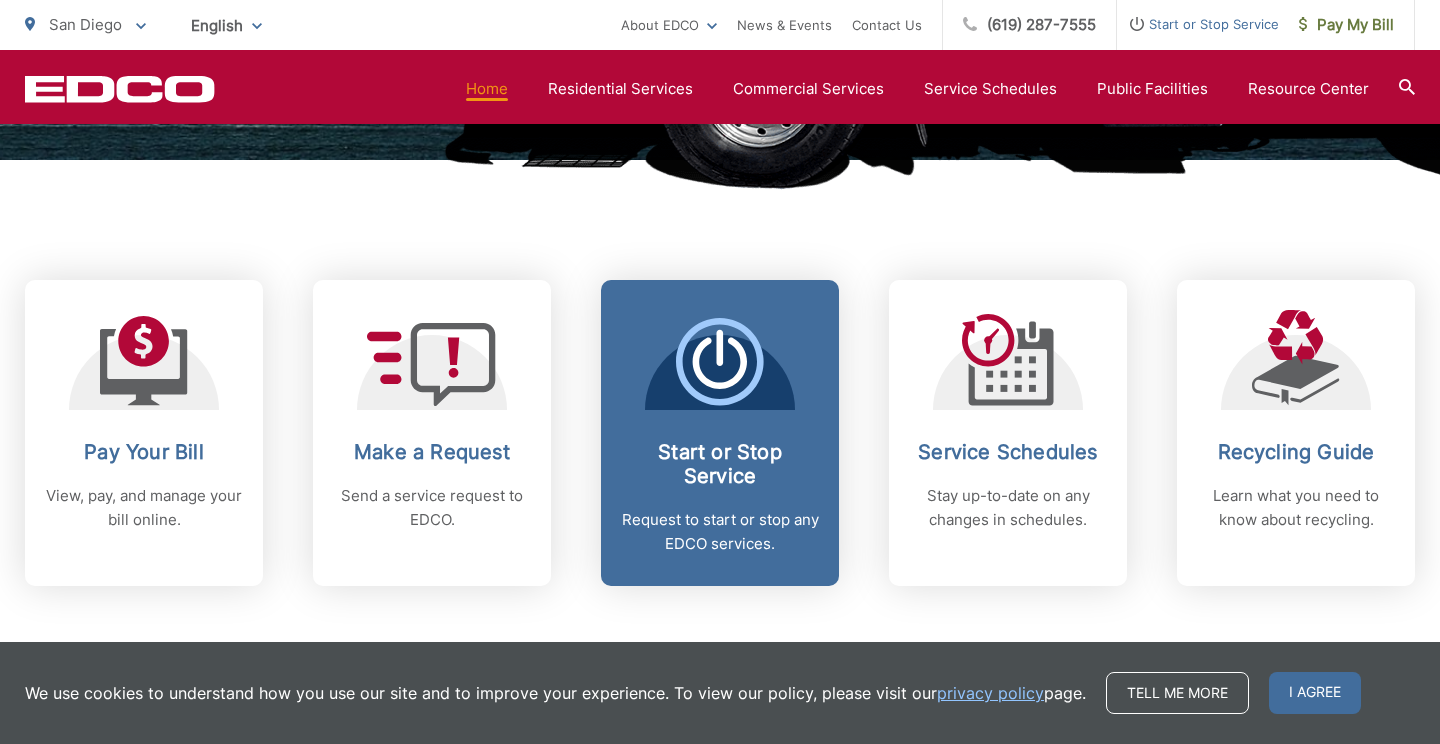 click on "Start or Stop Service" at bounding box center (720, 464) 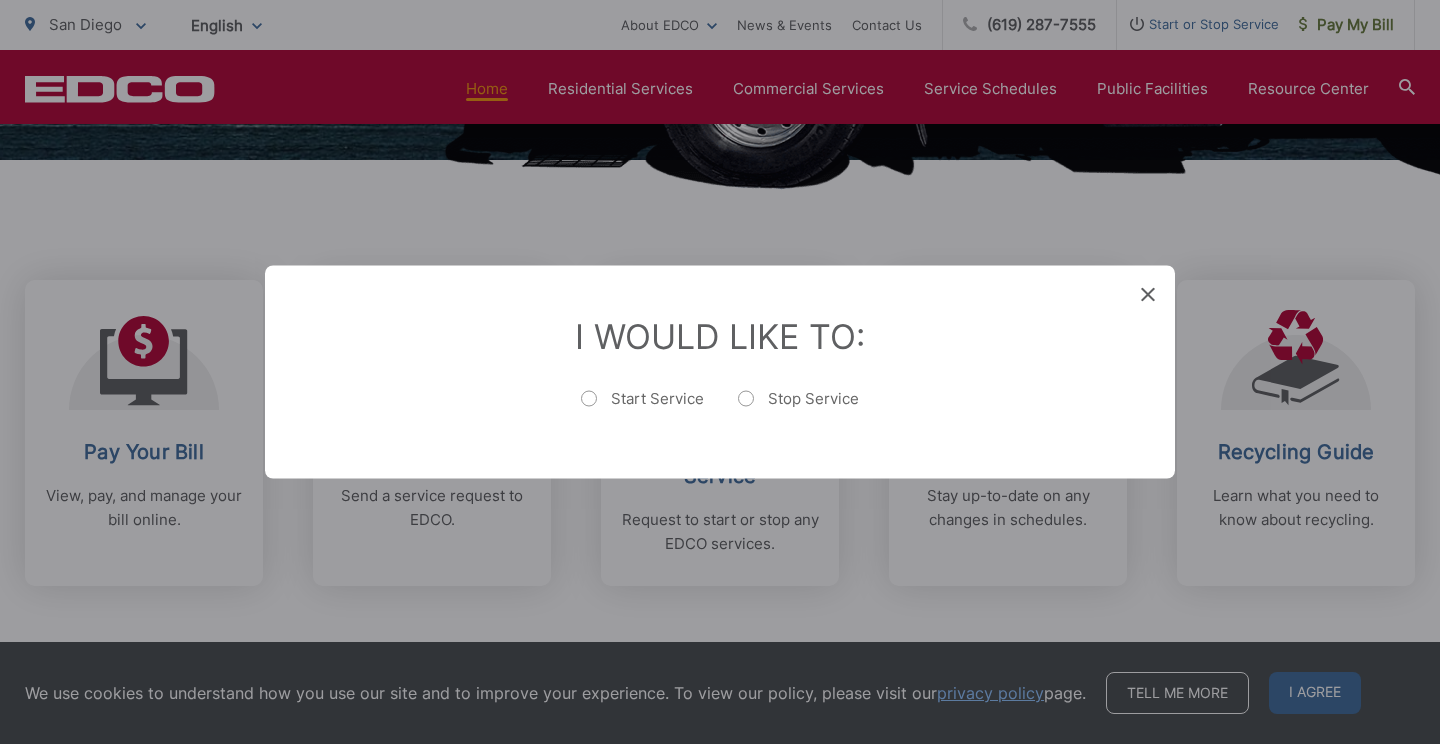 click on "Start Service" at bounding box center [642, 409] 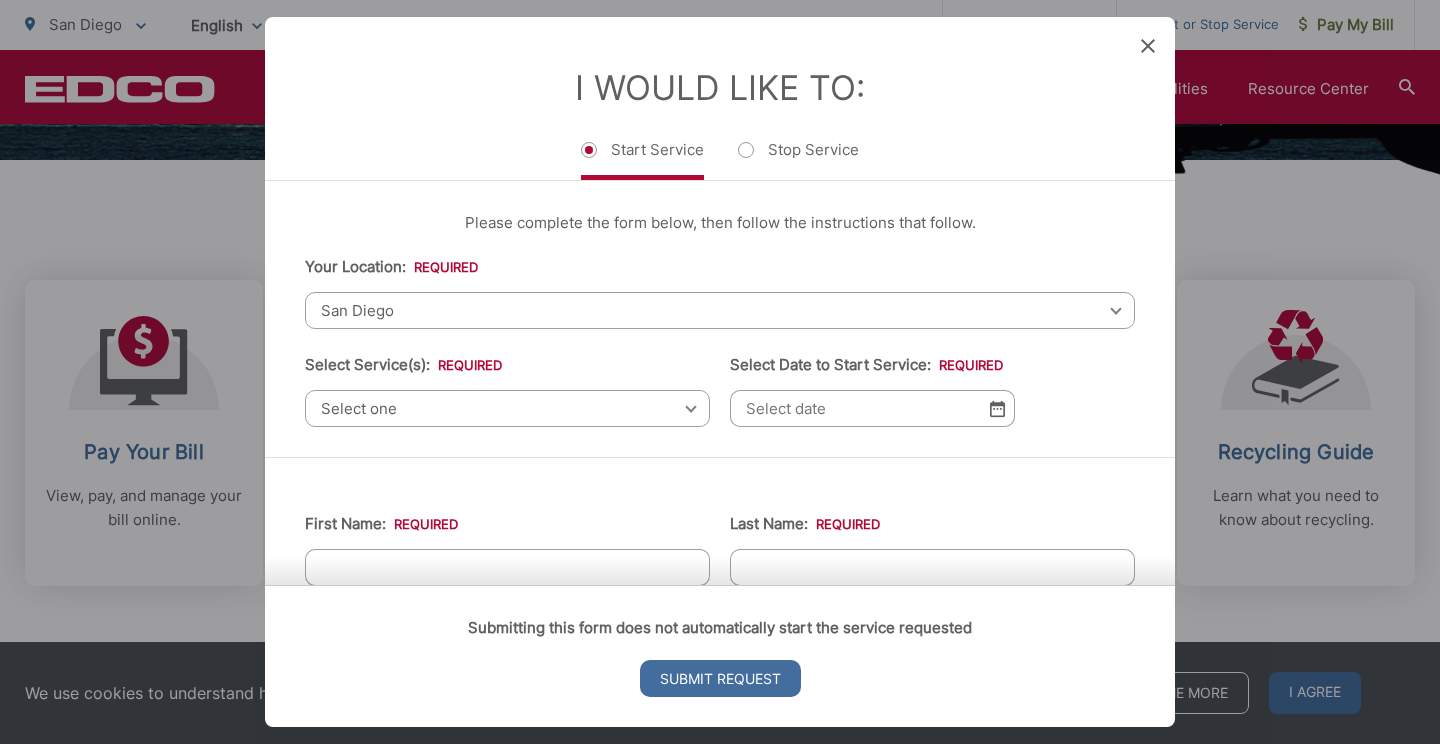 click on "San Diego" at bounding box center (720, 310) 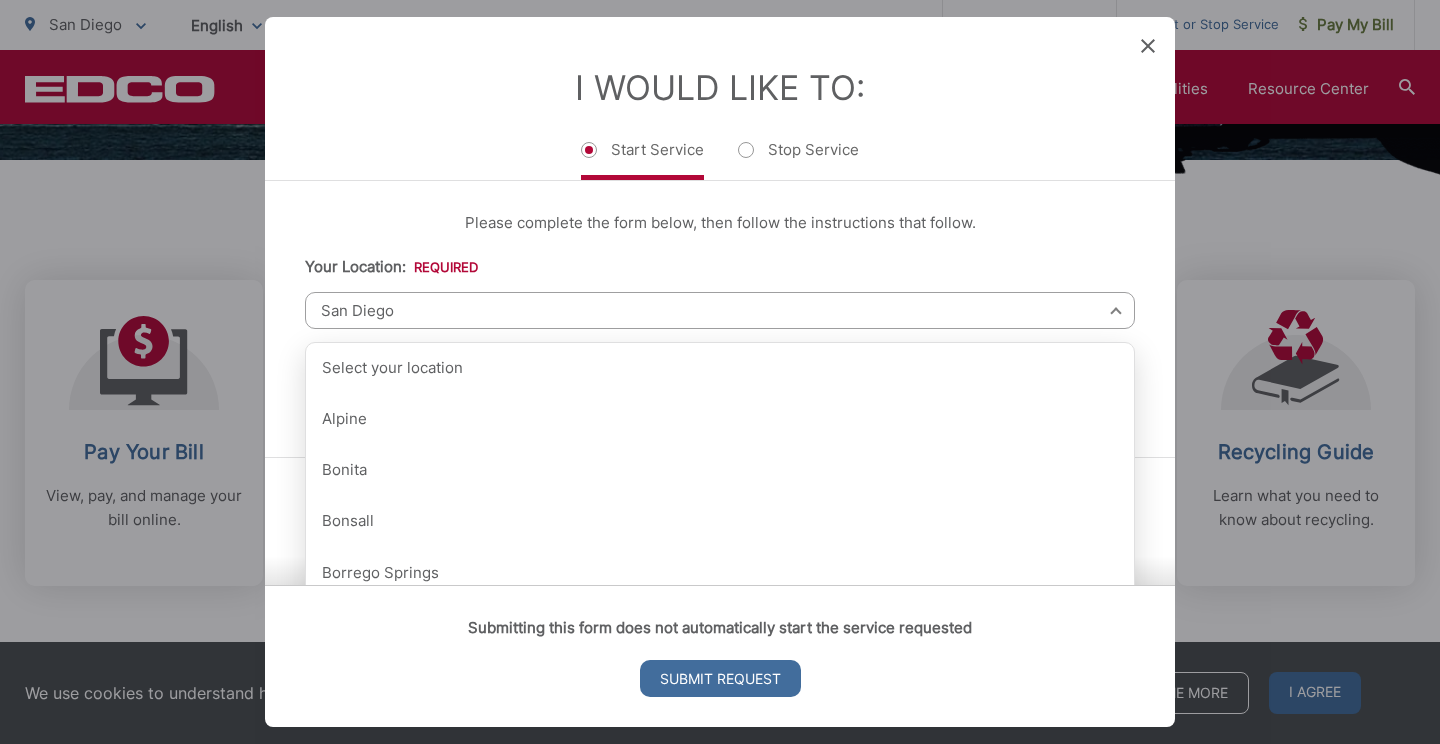 click on "San Diego" at bounding box center [720, 310] 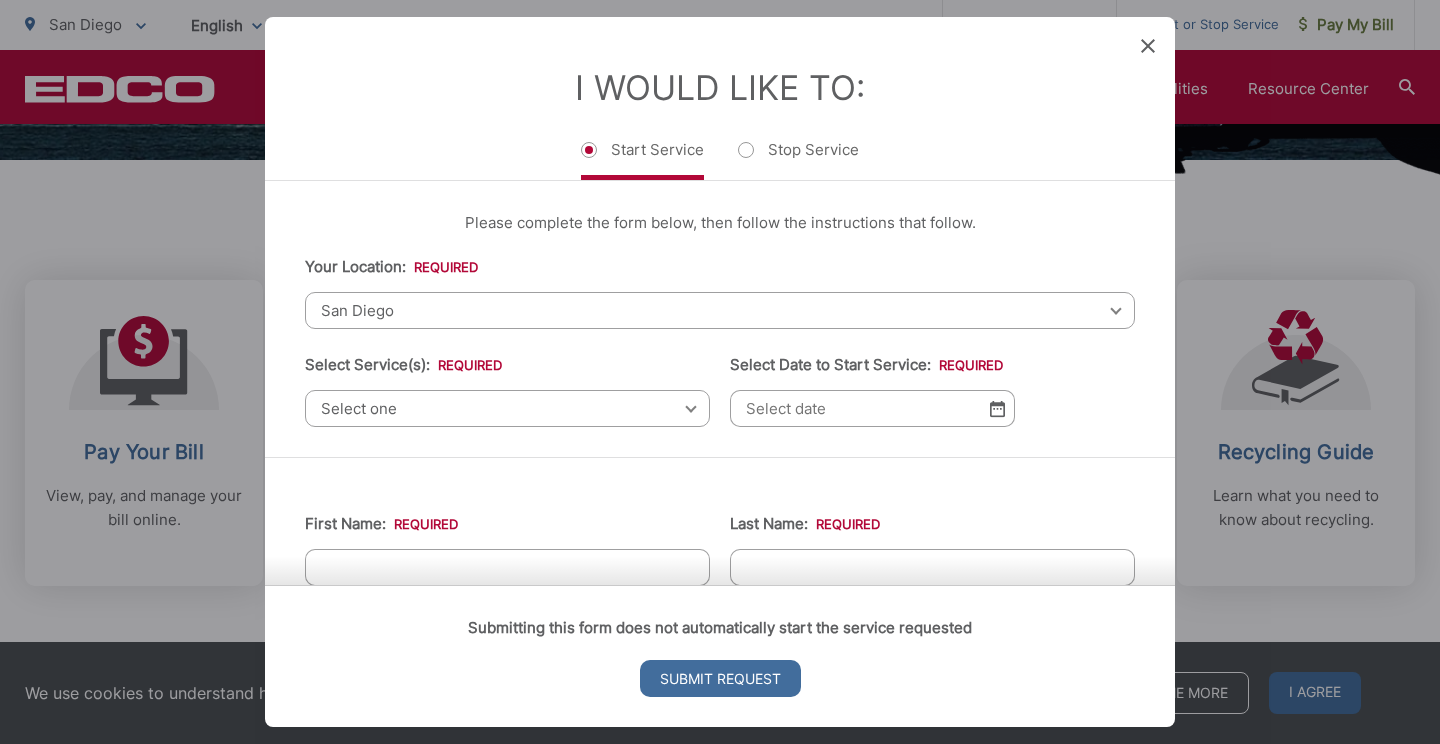click on "Select one" at bounding box center (507, 408) 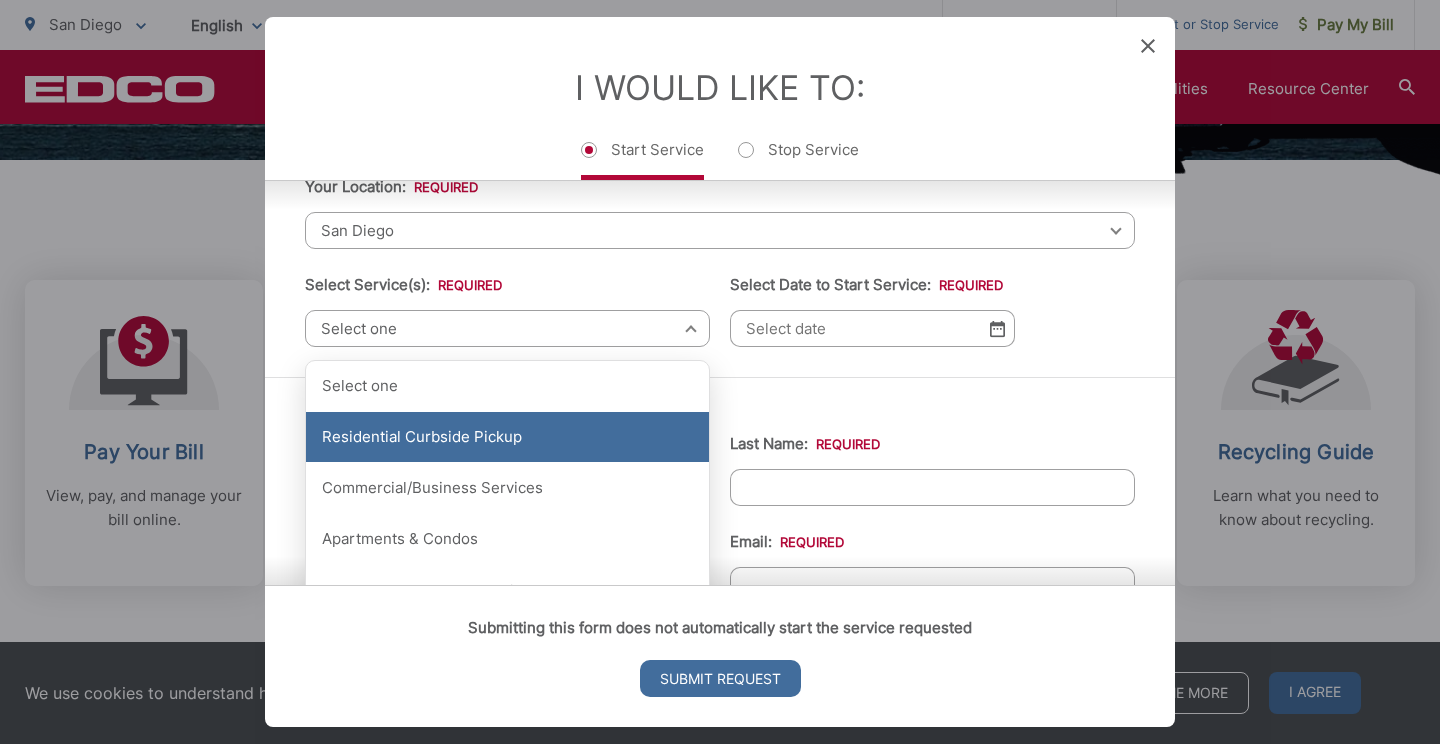 scroll, scrollTop: 82, scrollLeft: 0, axis: vertical 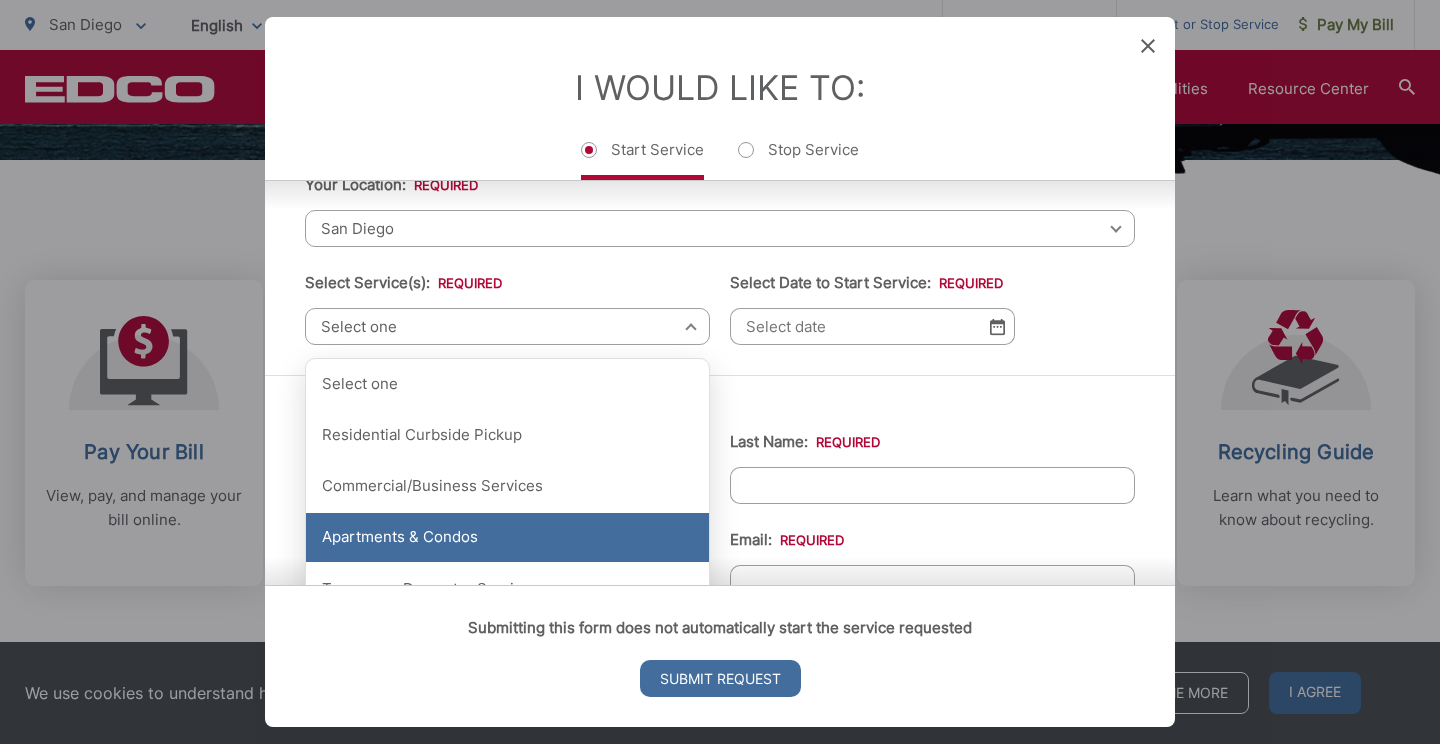 click on "Apartments & Condos" at bounding box center (507, 538) 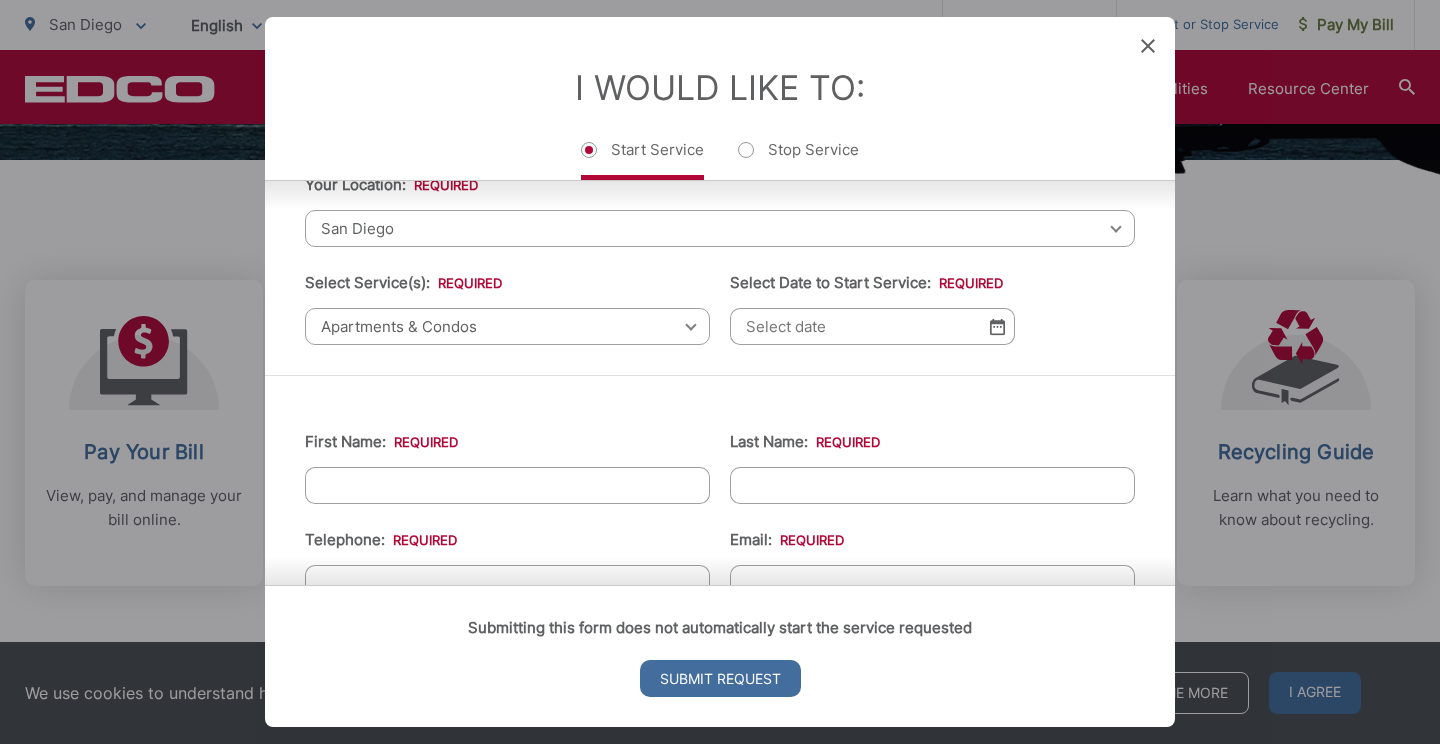 click on "Select Date to Start Service: *" at bounding box center (872, 326) 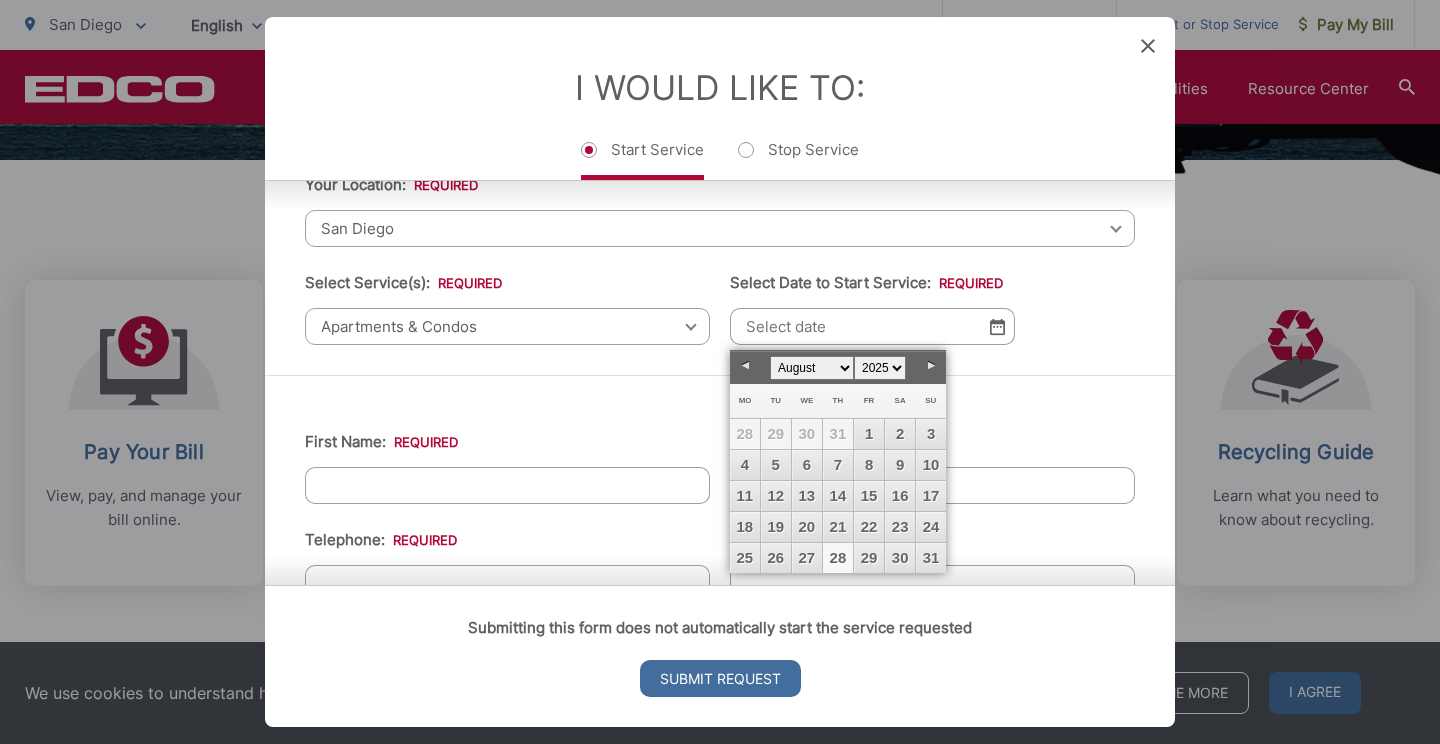 click on "28" at bounding box center (838, 558) 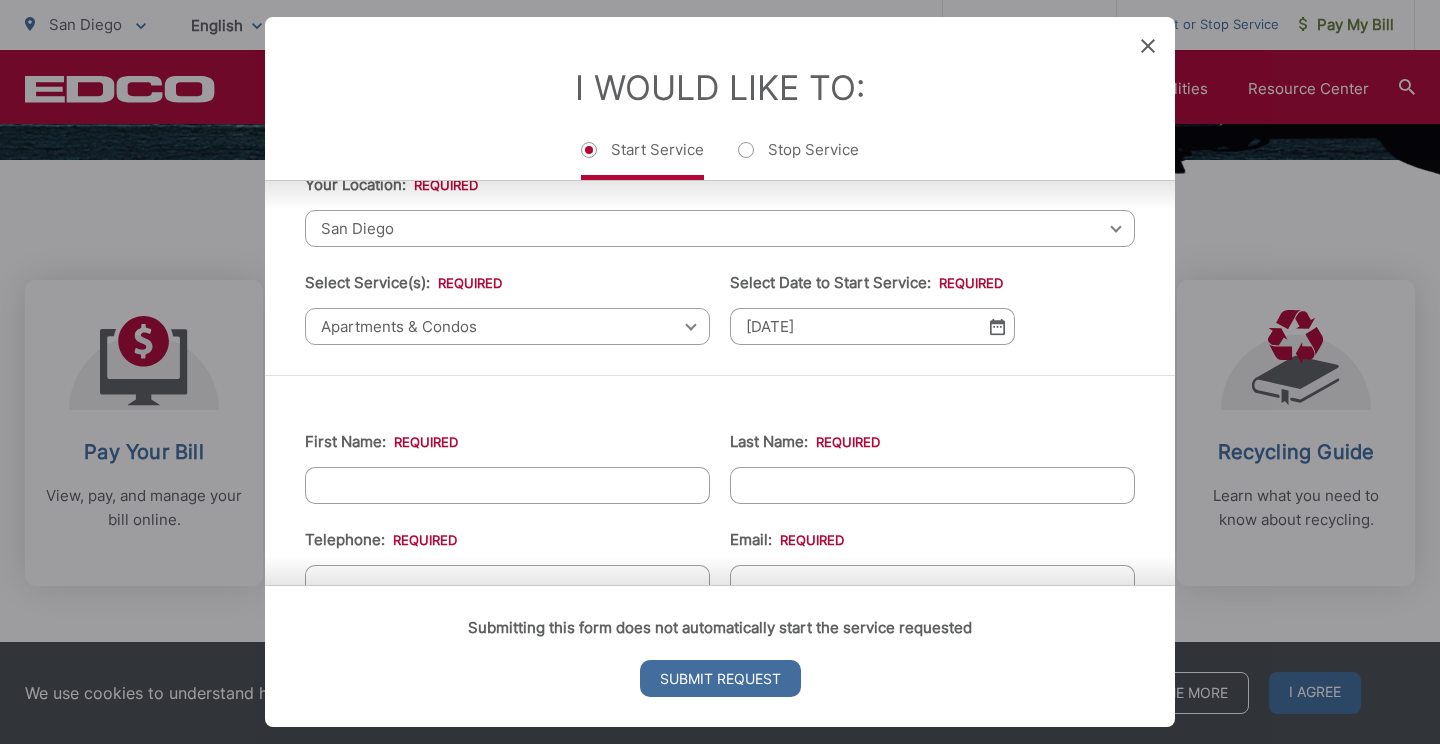 click on "First Name: *" at bounding box center (507, 485) 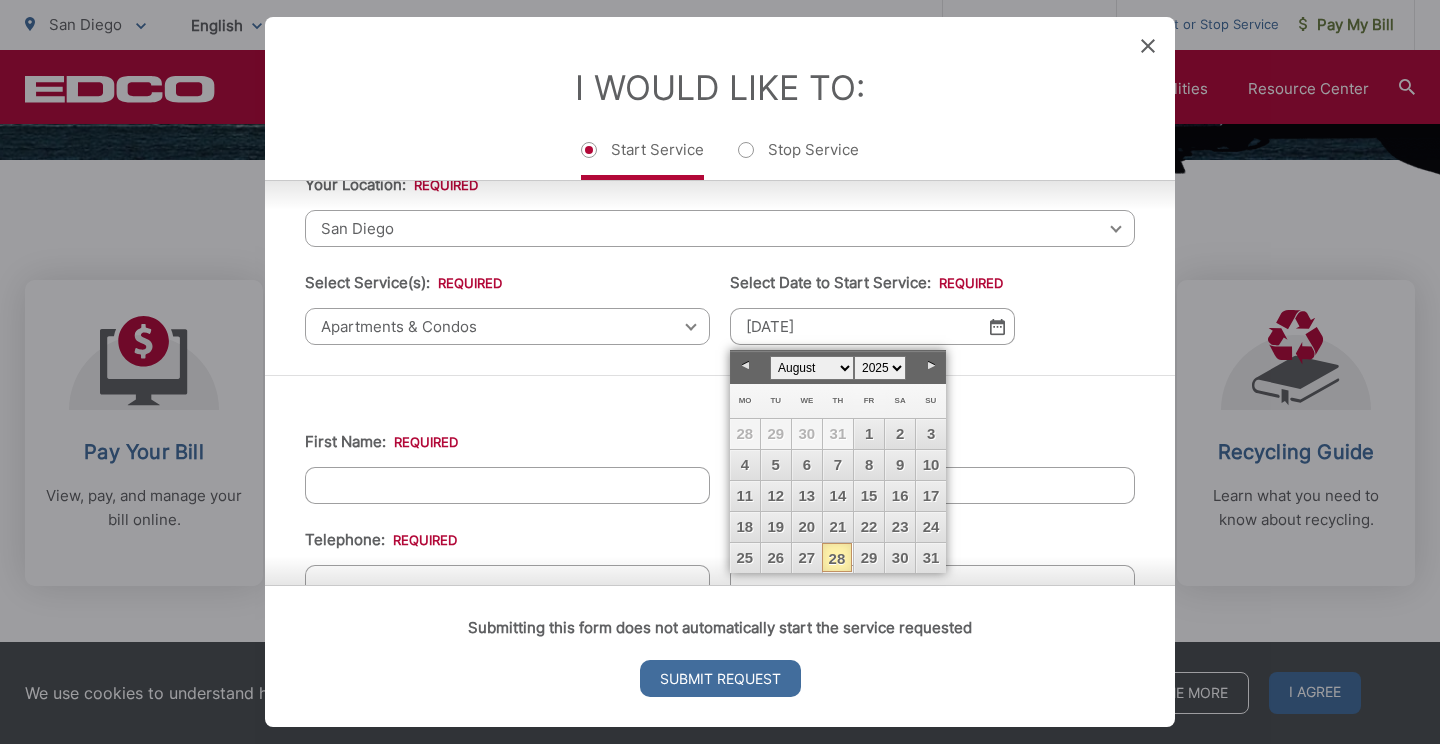 click on "January February March April May June July August September October November December" at bounding box center [812, 368] 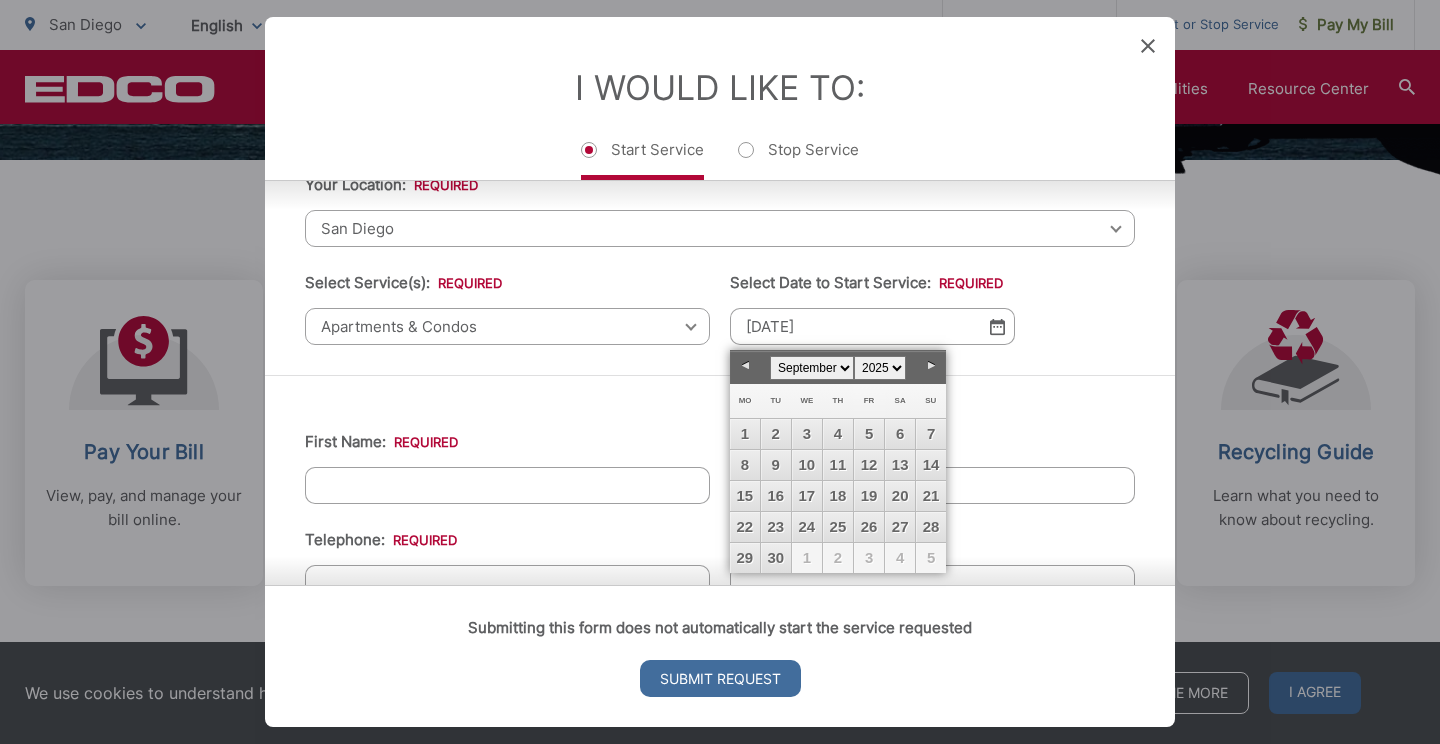 click on "January February March April May June July August September October November December" at bounding box center (812, 368) 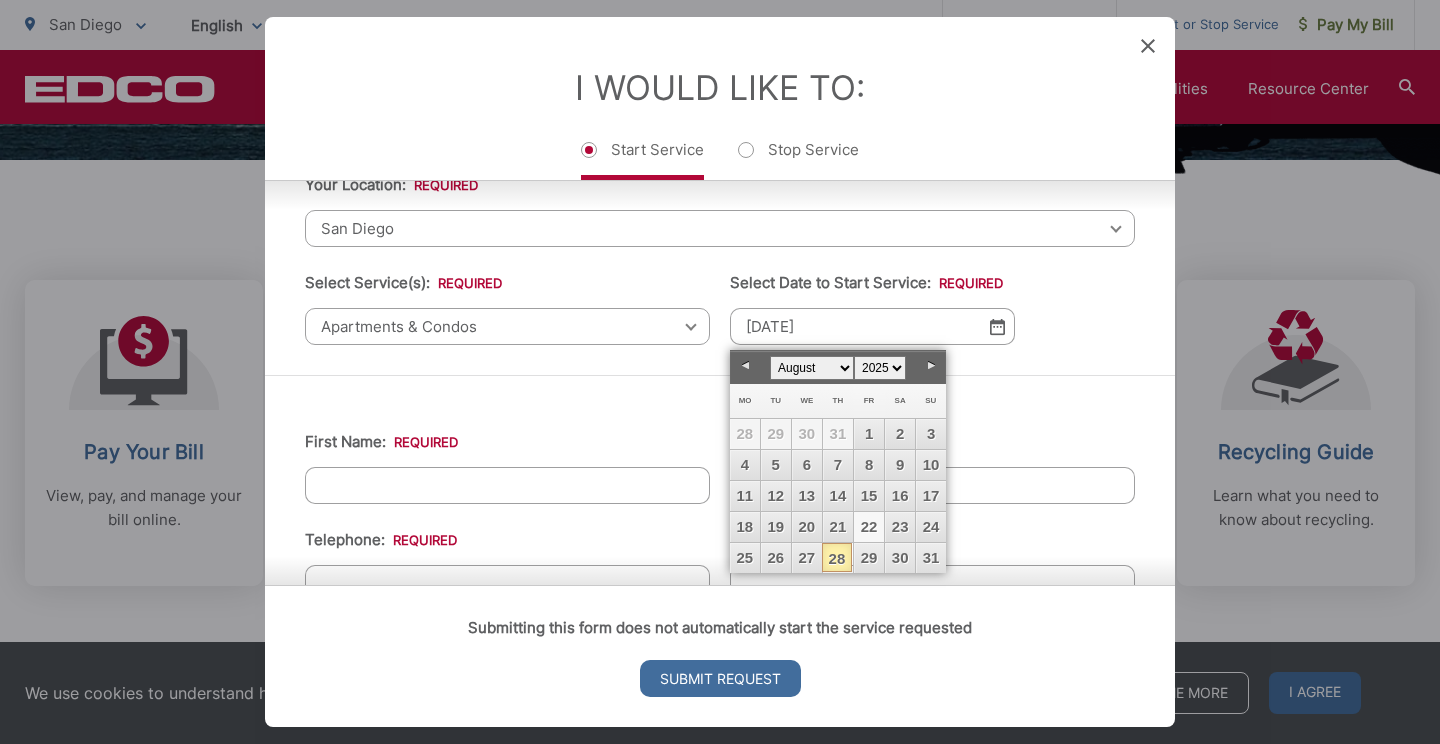 click on "22" at bounding box center (869, 527) 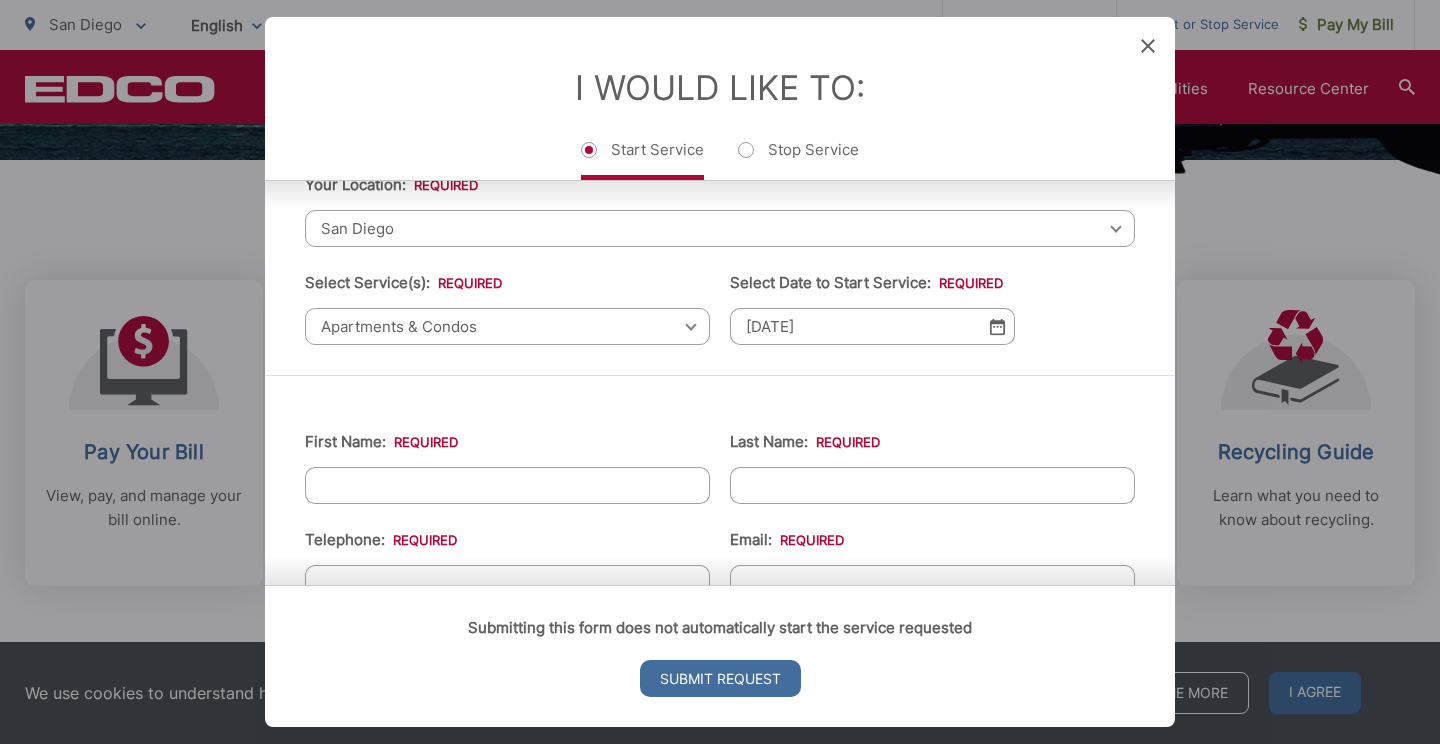 click on "First Name: *" at bounding box center (507, 485) 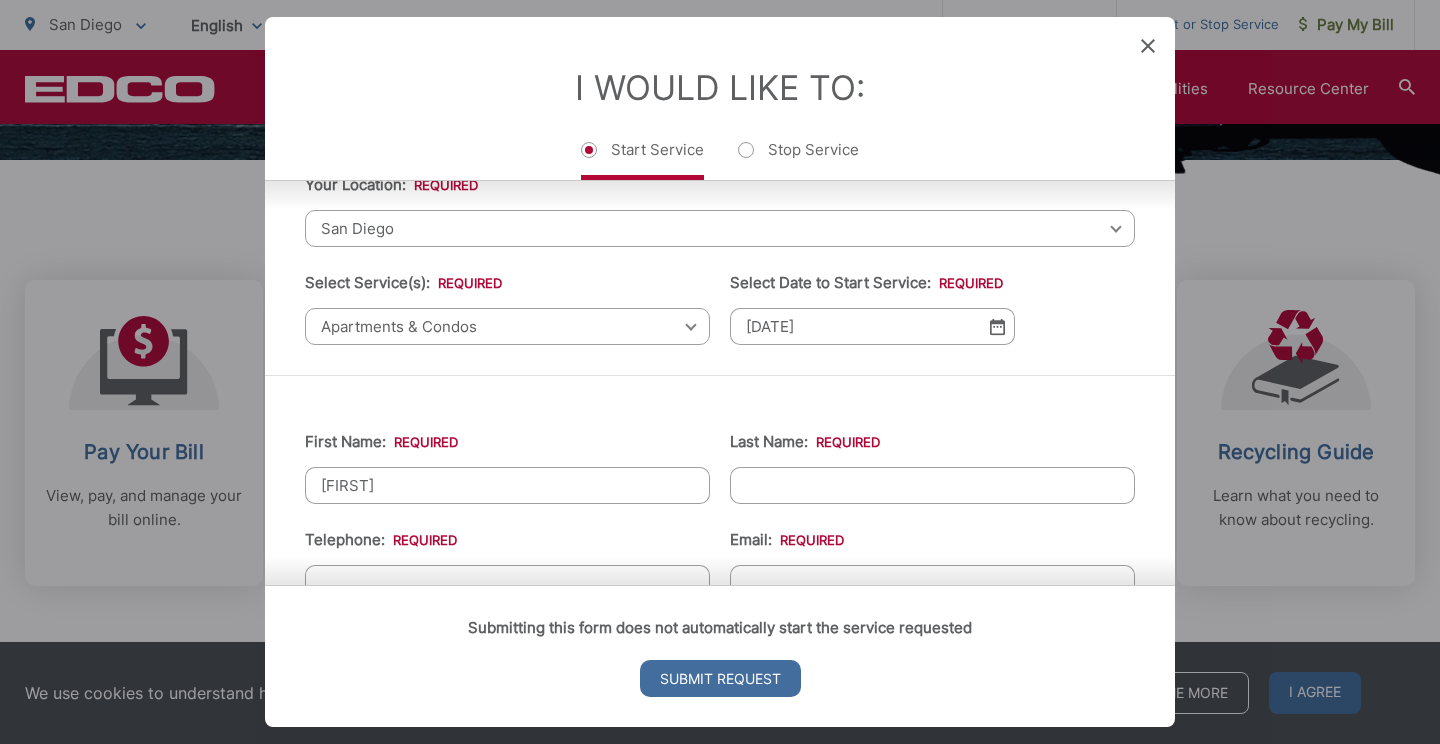 type on "[NAME]" 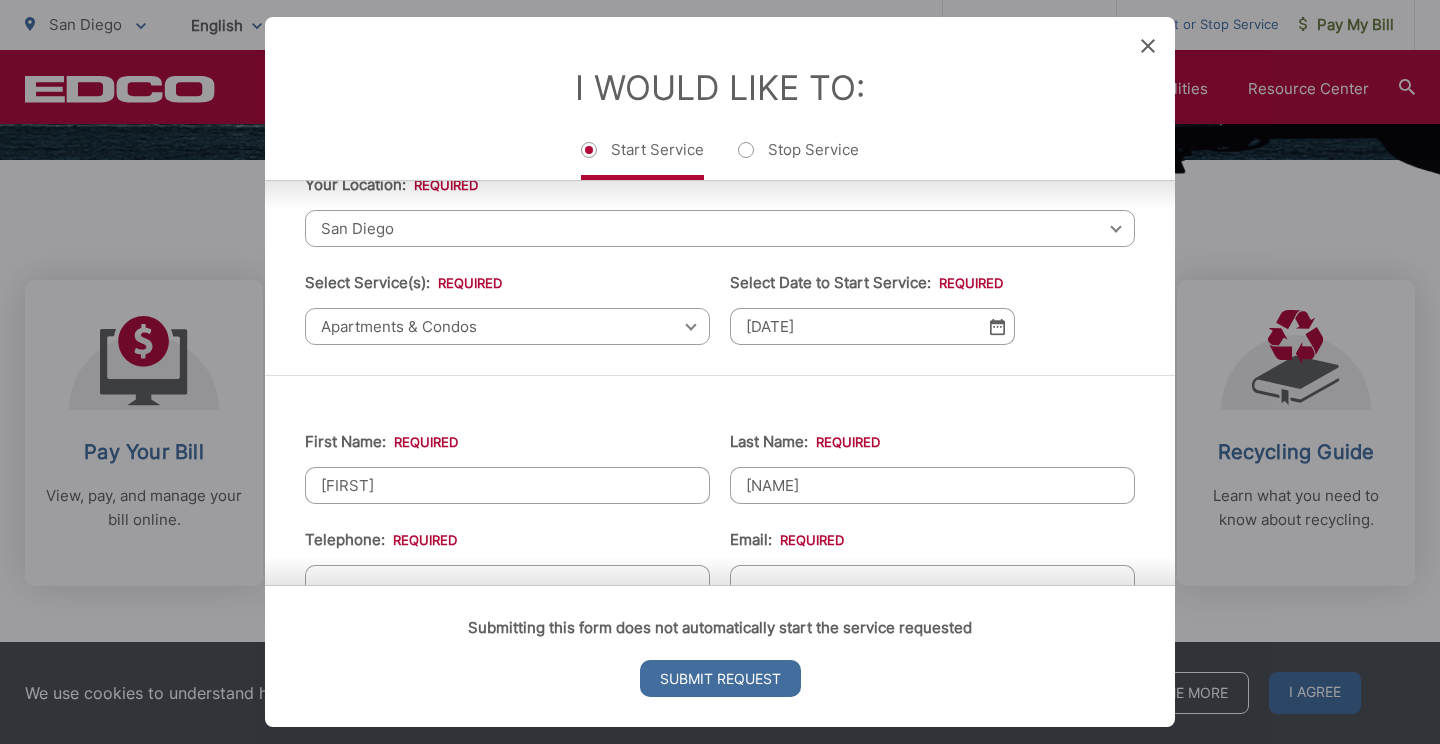 type on "[PHONE]" 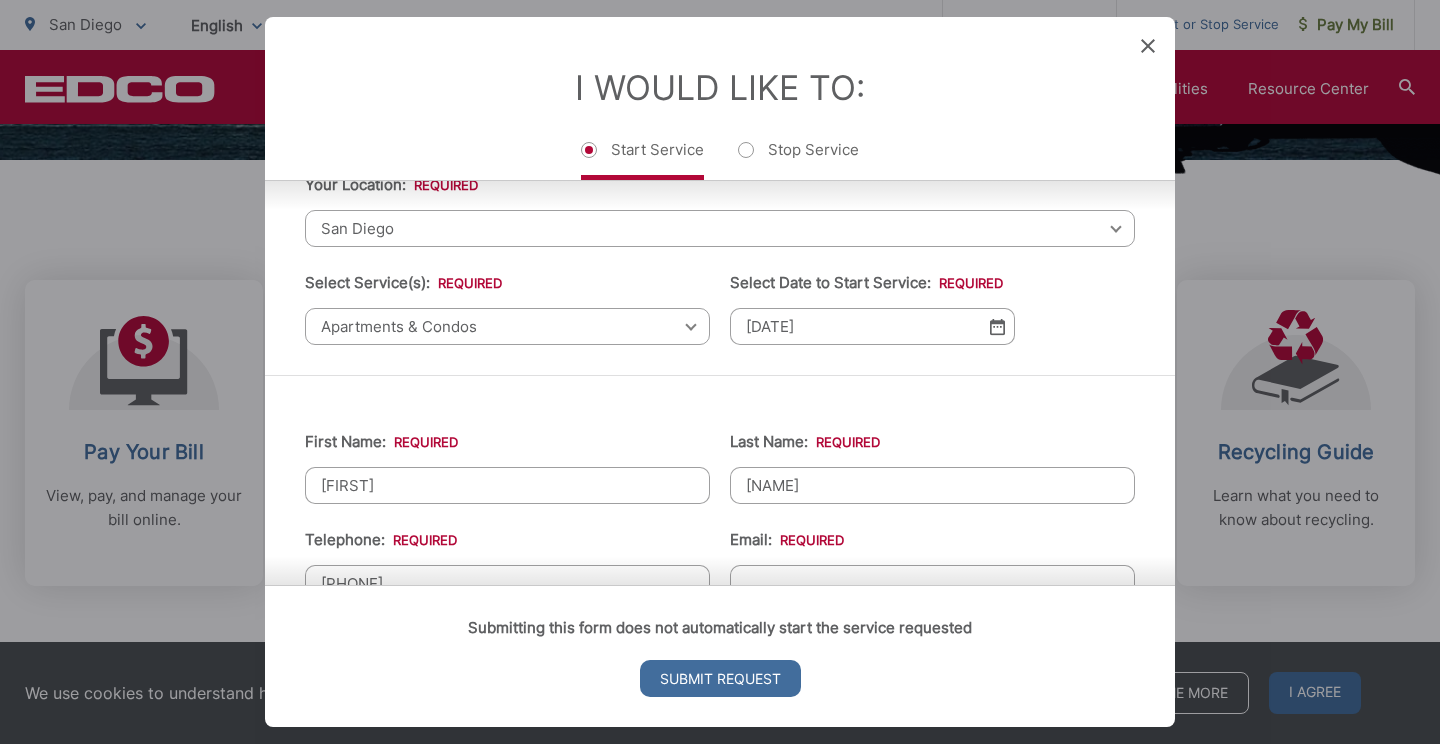 type on "[NUMBER] [STREET]" 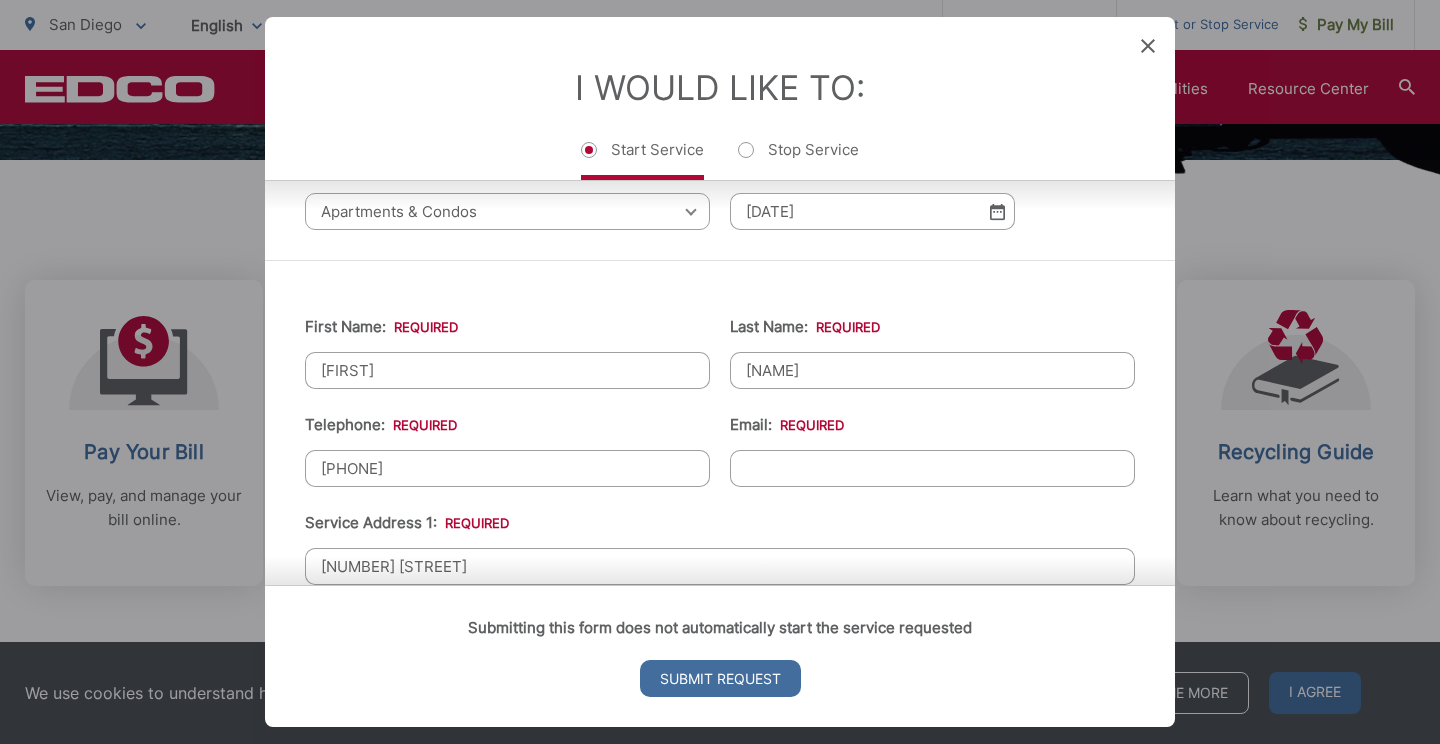 scroll, scrollTop: 237, scrollLeft: 0, axis: vertical 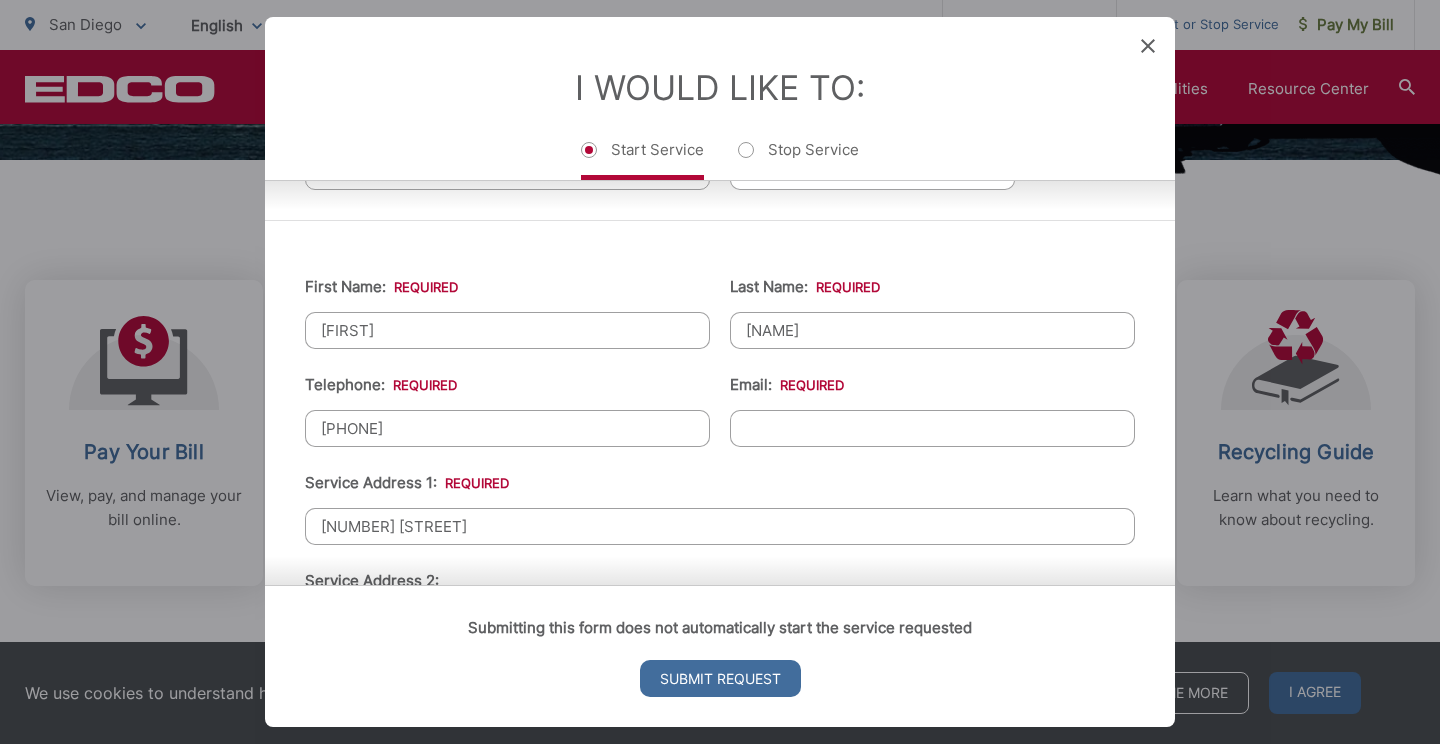 click on "[PHONE]" at bounding box center (507, 428) 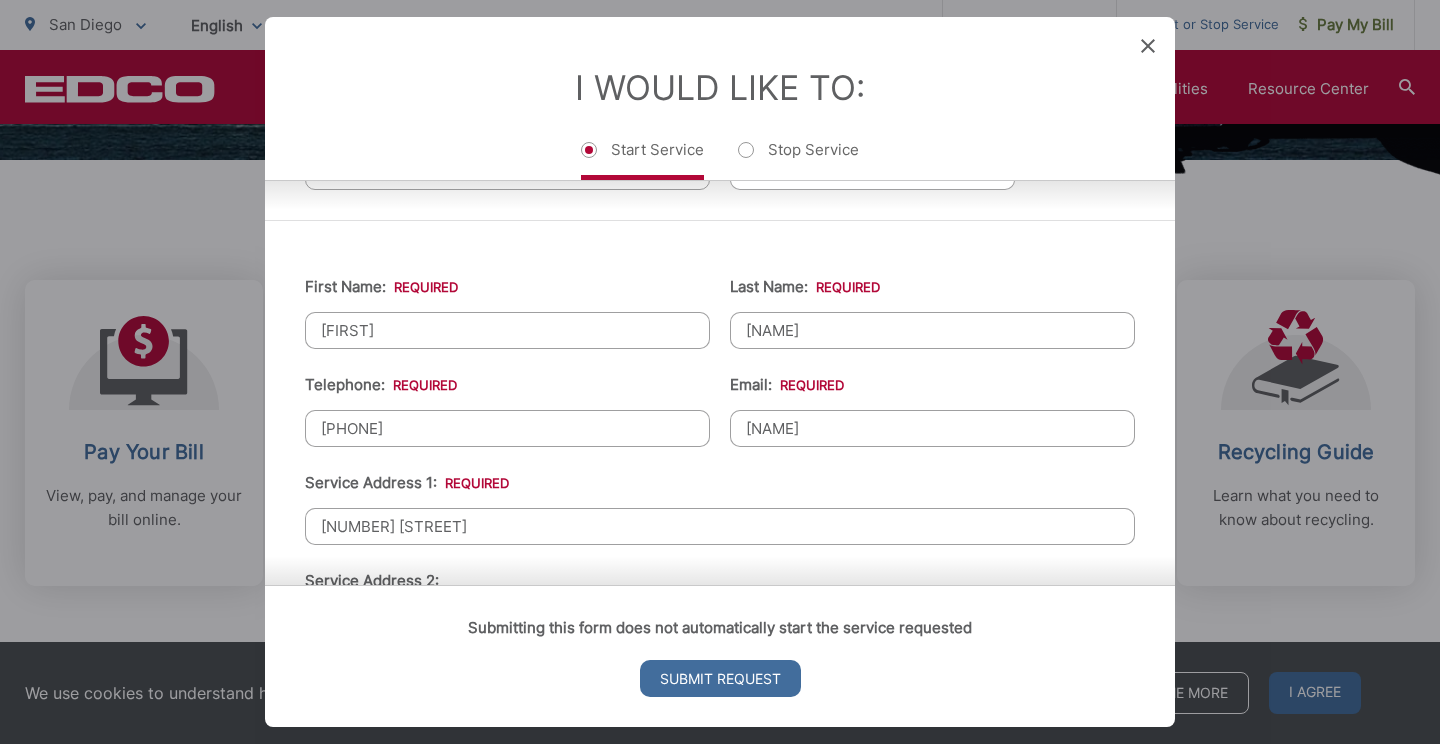 click on "[NAME]" at bounding box center [932, 428] 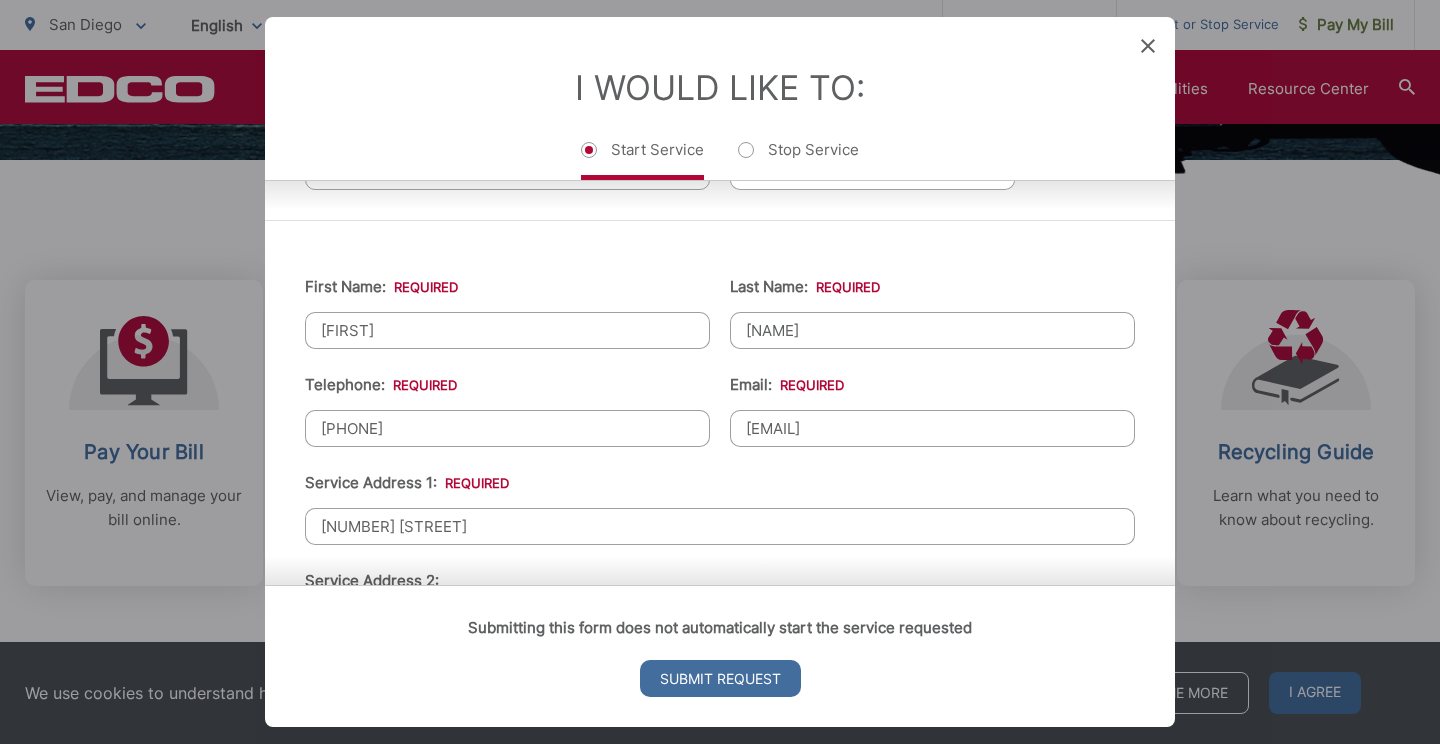 type on "[EMAIL]" 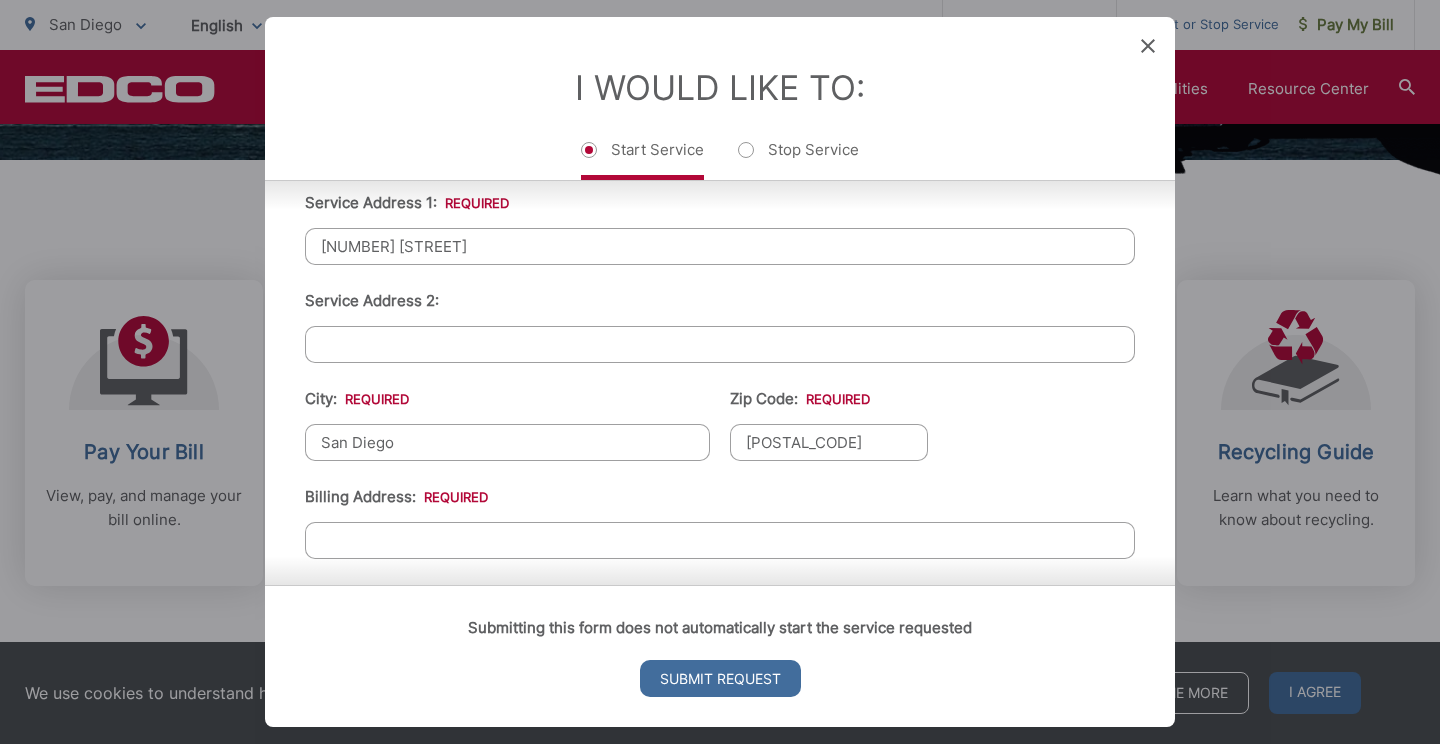 scroll, scrollTop: 519, scrollLeft: 0, axis: vertical 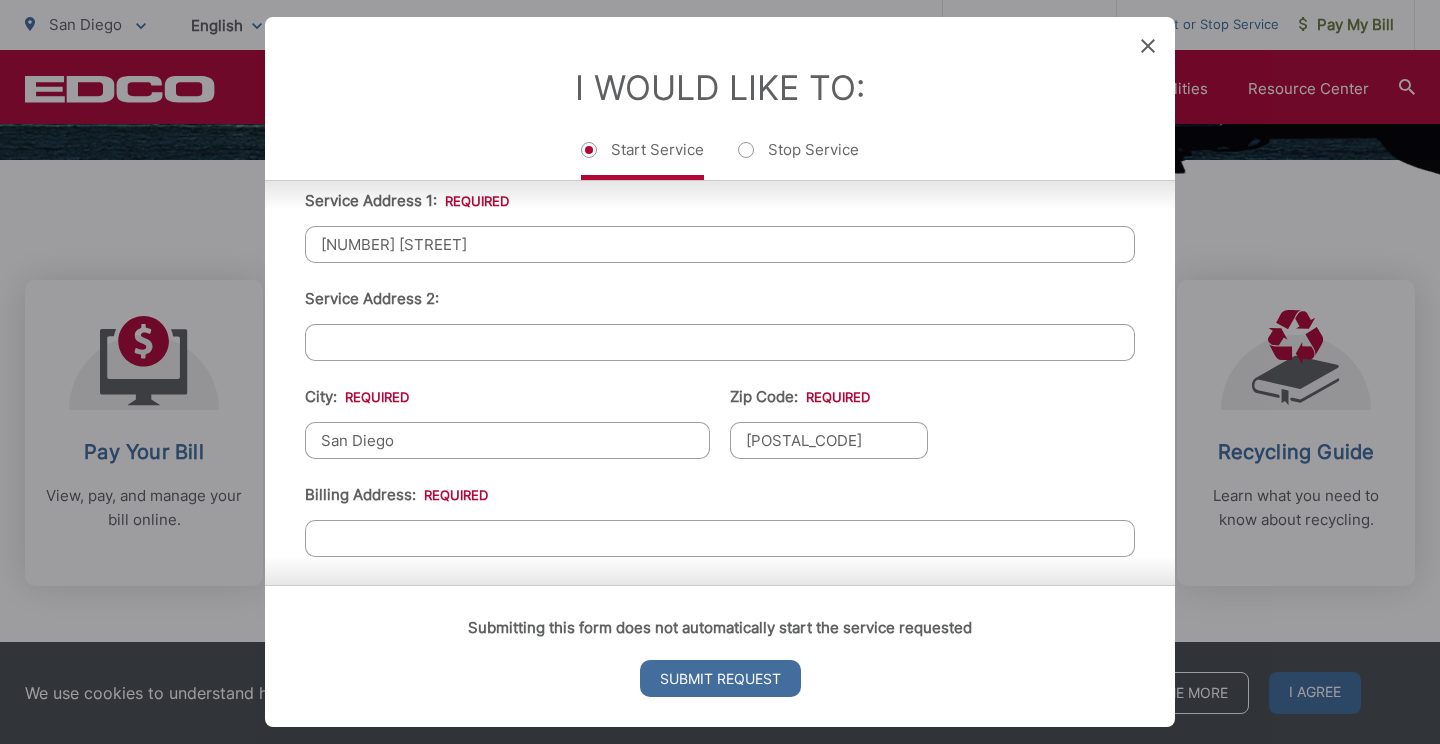 click on "[NUMBER] [STREET]" at bounding box center [720, 244] 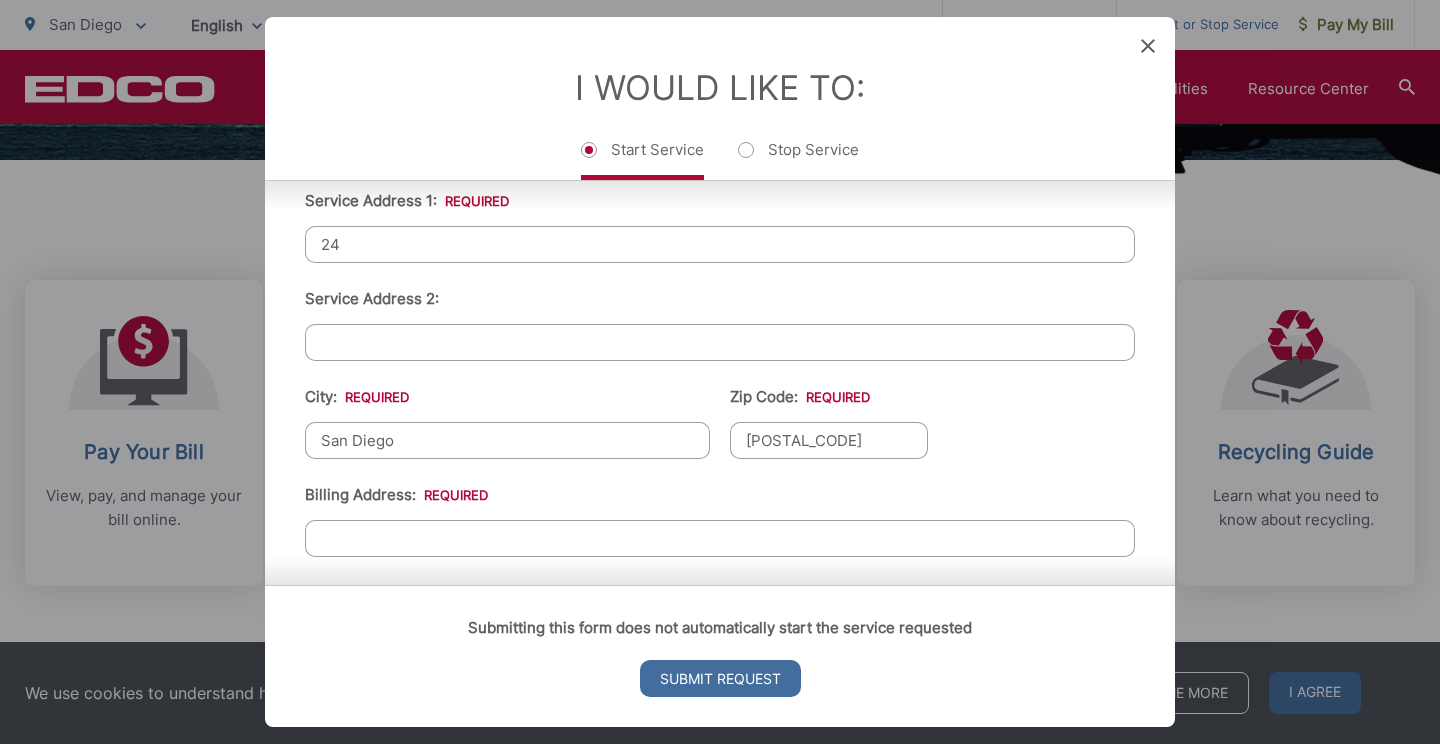 type on "2" 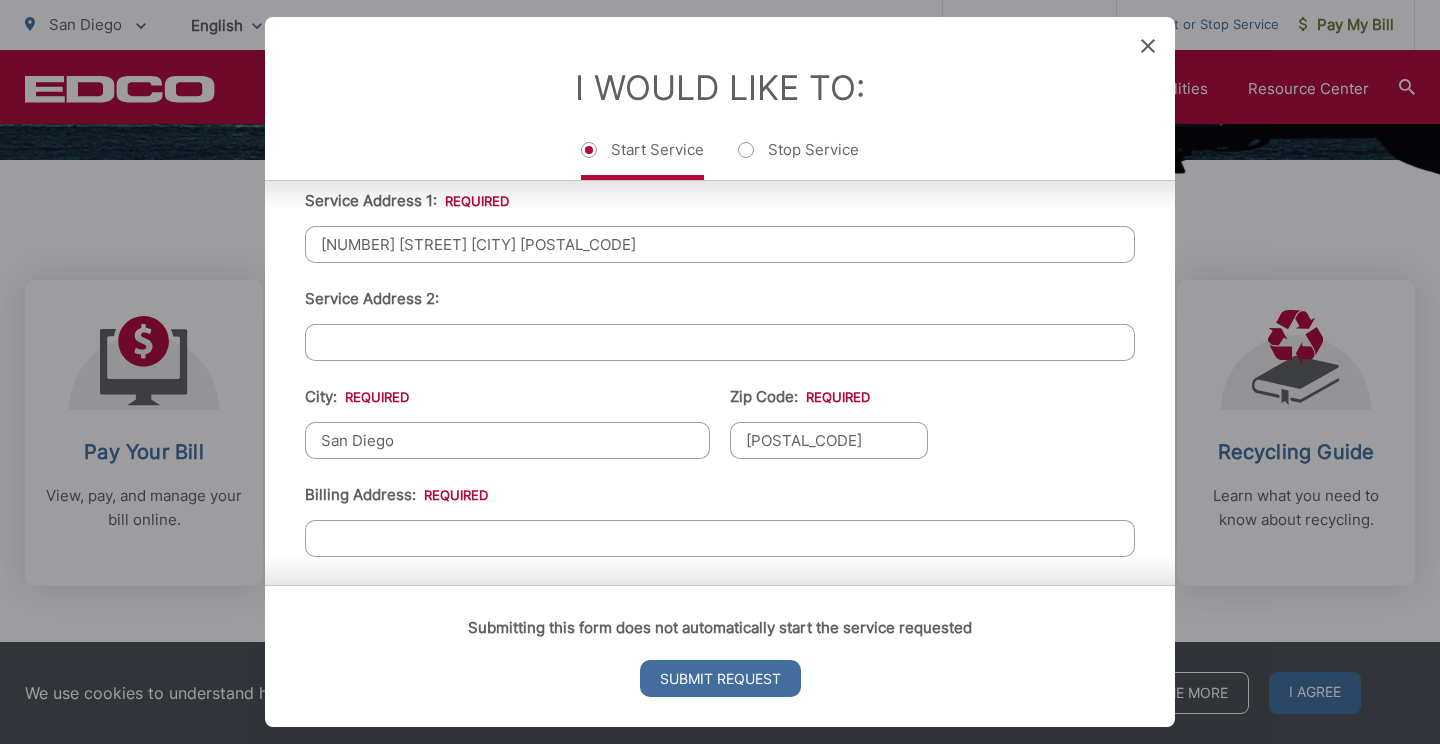 type on "[NUMBER] [STREET] [CITY] [POSTAL_CODE]" 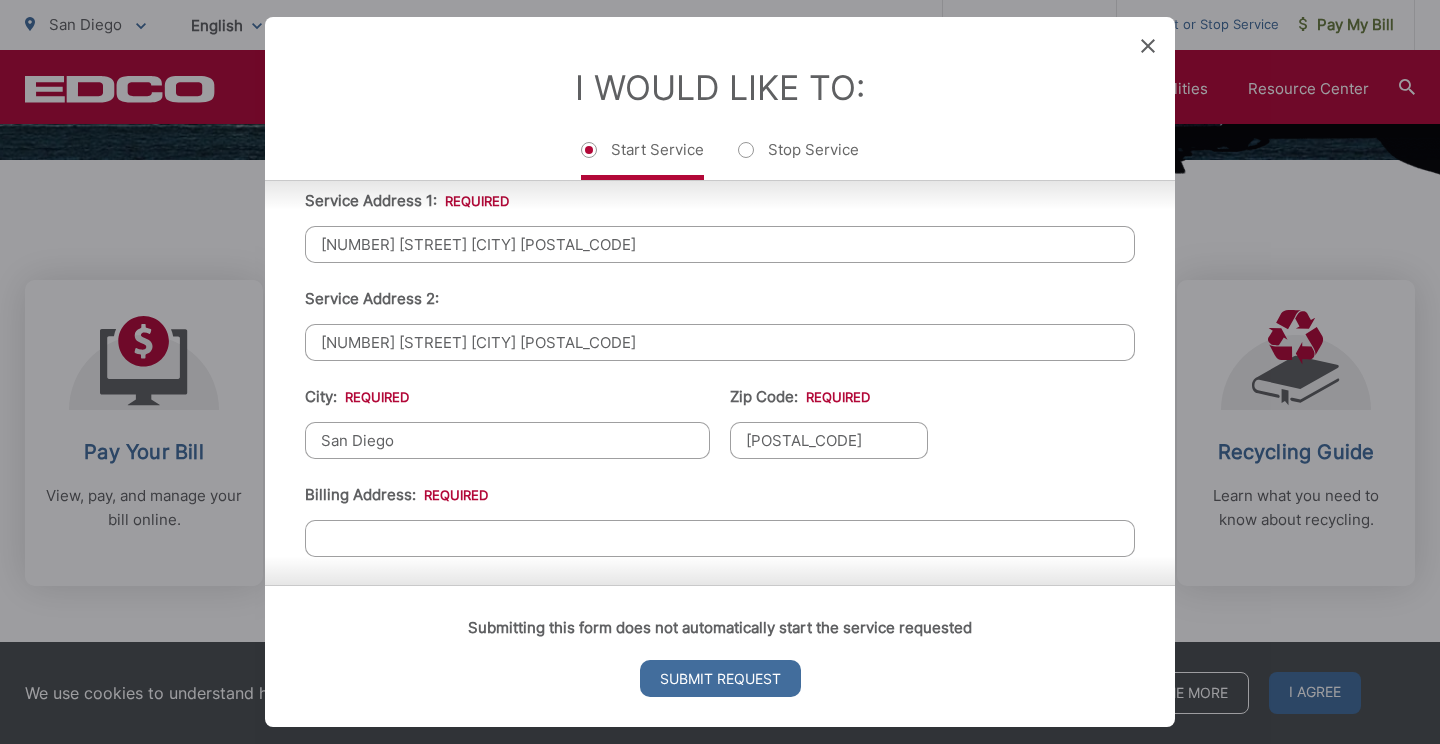 type on "[NUMBER] [STREET] [CITY] [POSTAL_CODE]" 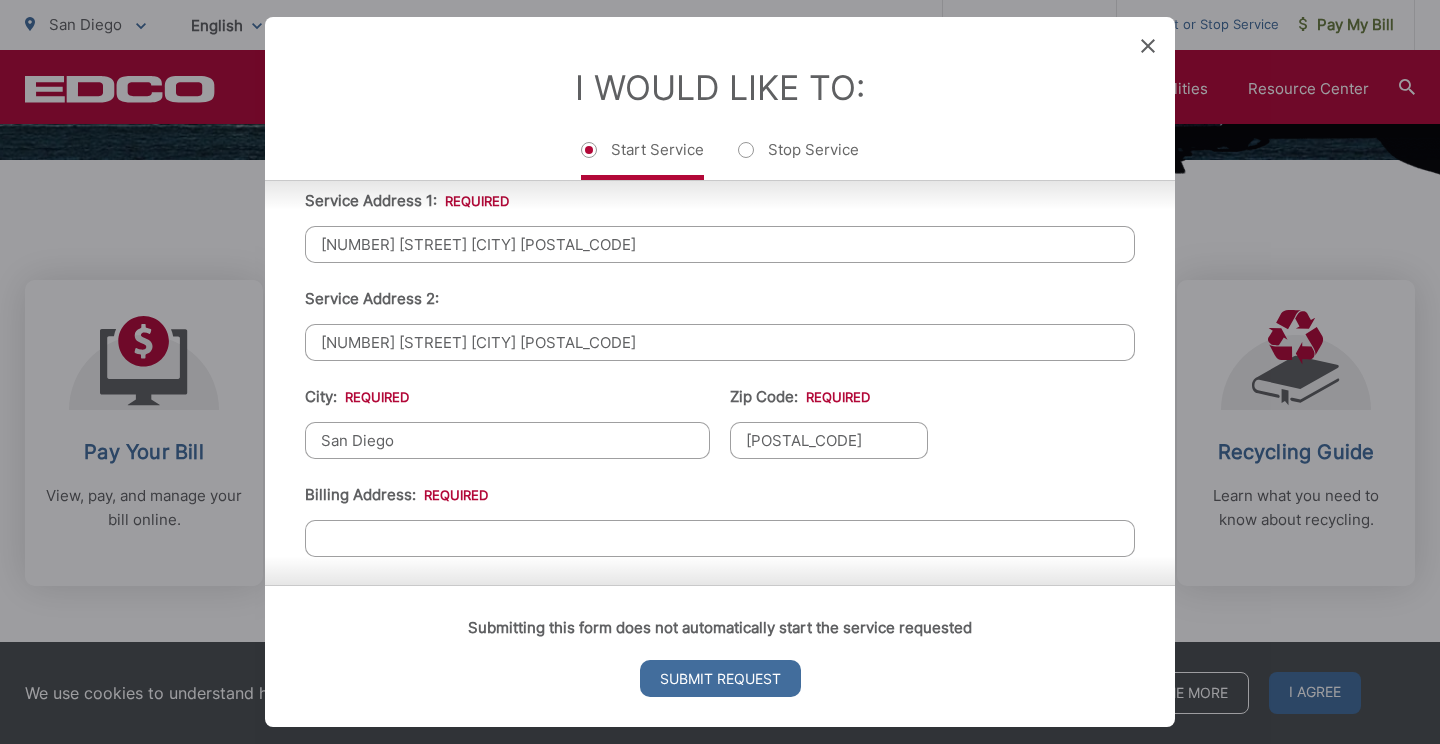 type on "[NUMBER] [STREET]" 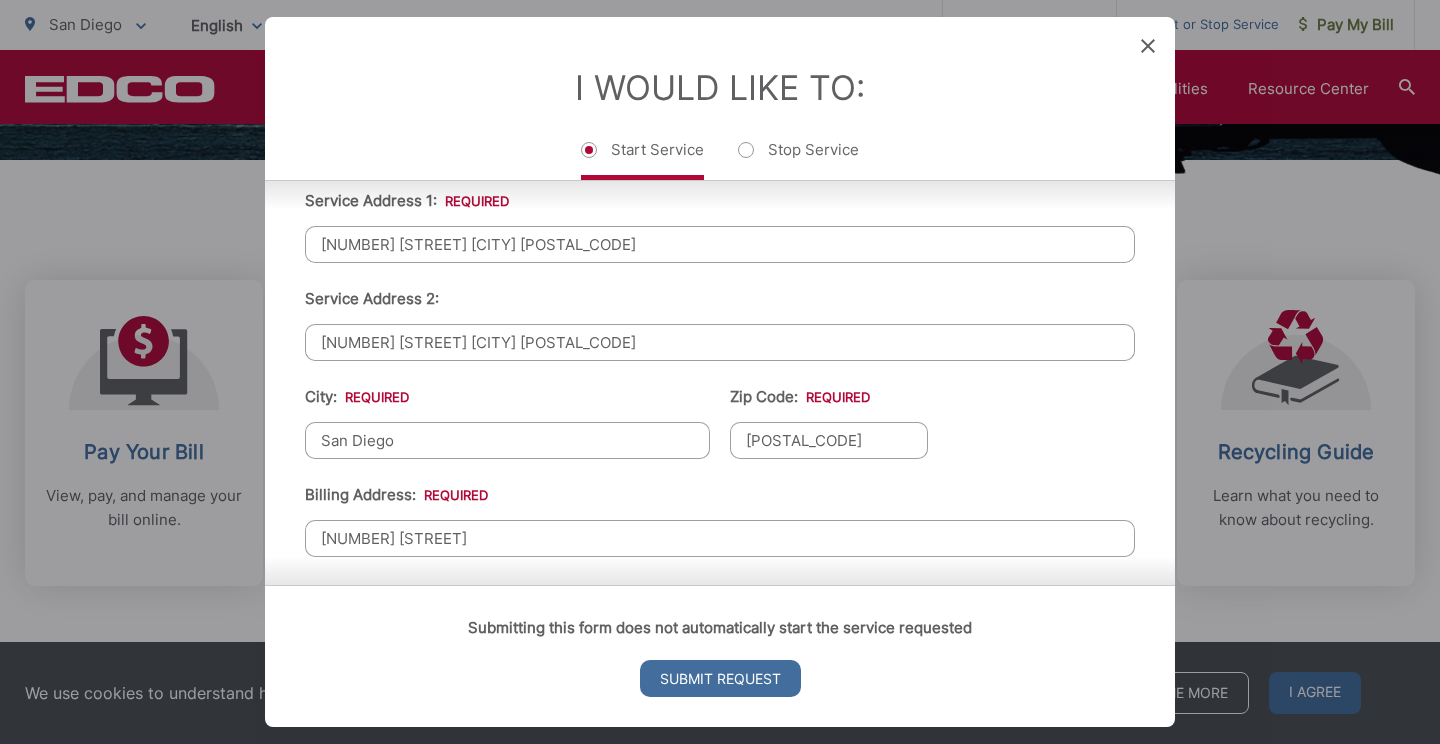 type on "San Diego" 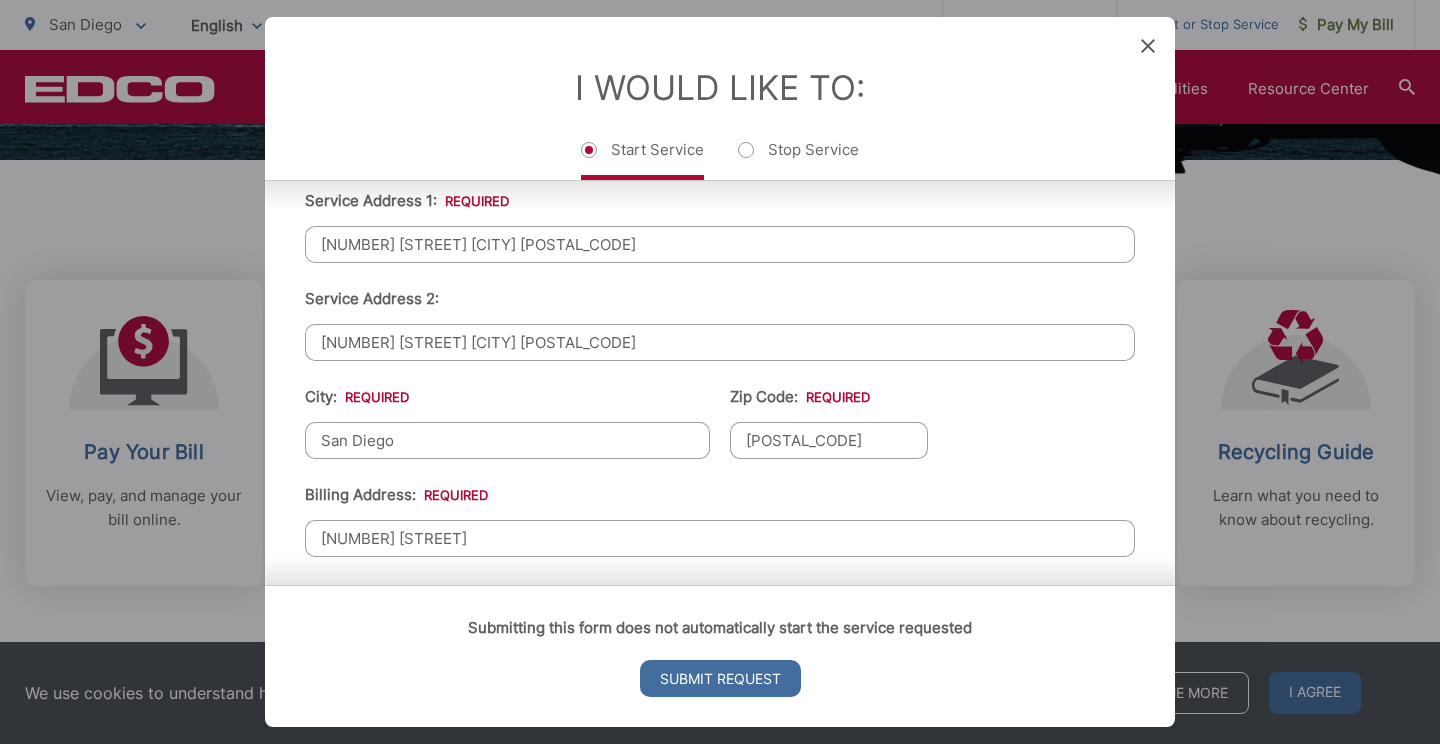 type on "[POSTAL_CODE]" 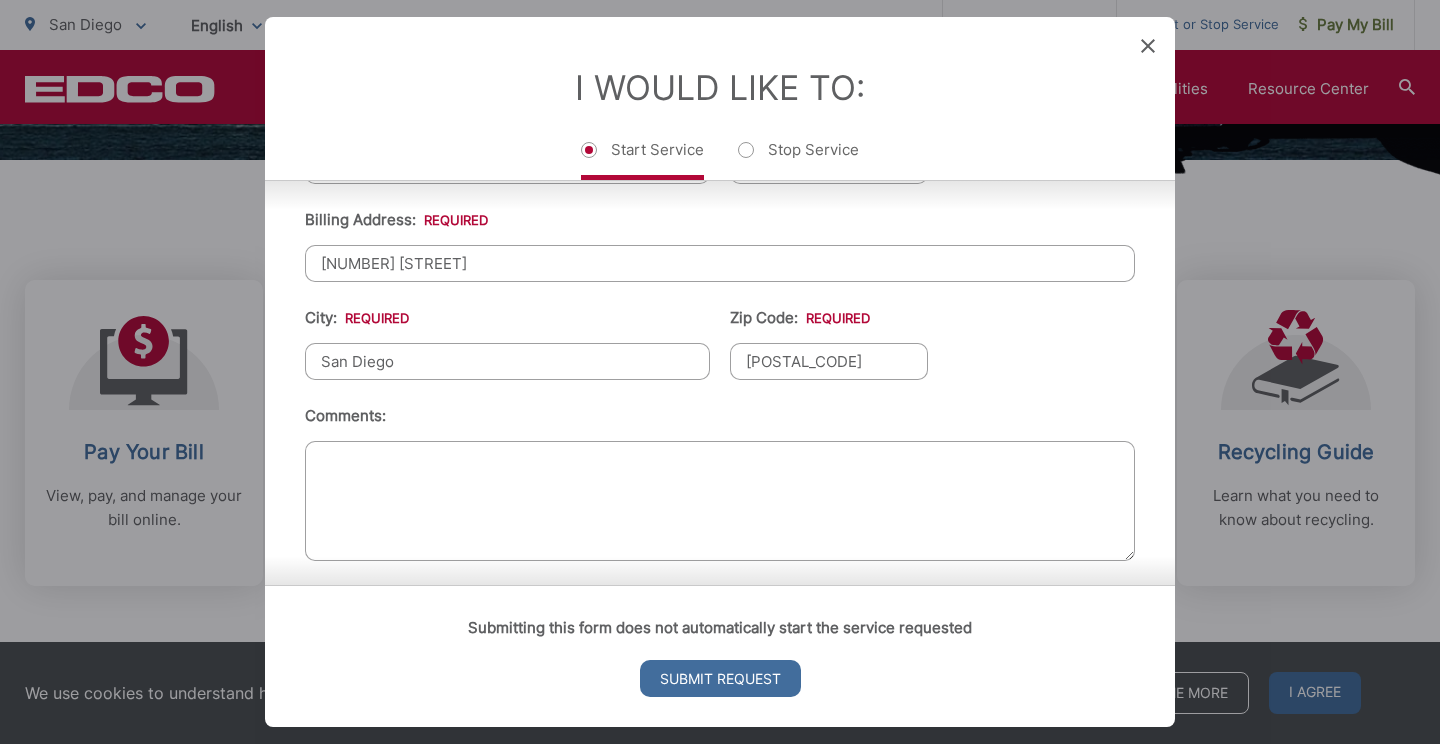 scroll, scrollTop: 807, scrollLeft: 0, axis: vertical 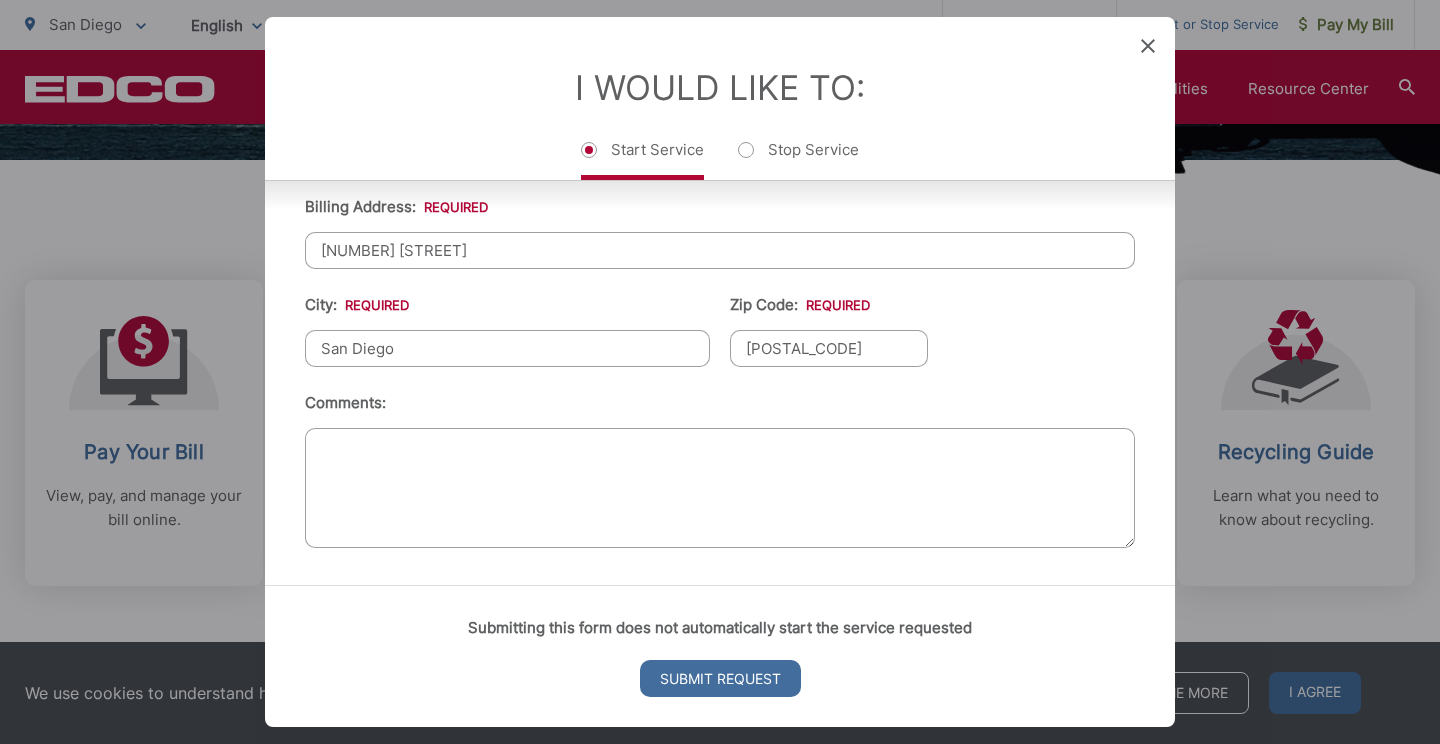 click on "Comments:" at bounding box center [720, 488] 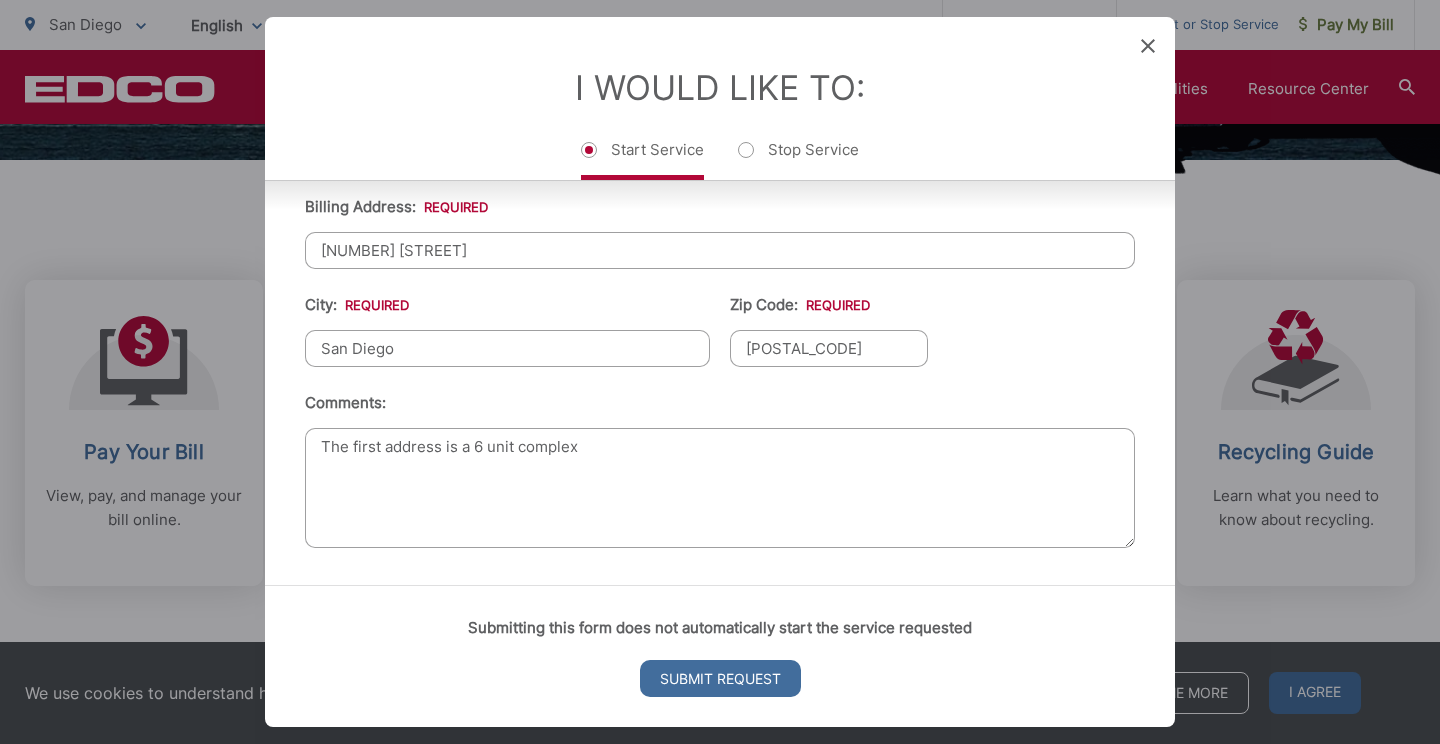 click on "The first address is a 6 unit complex" at bounding box center (720, 488) 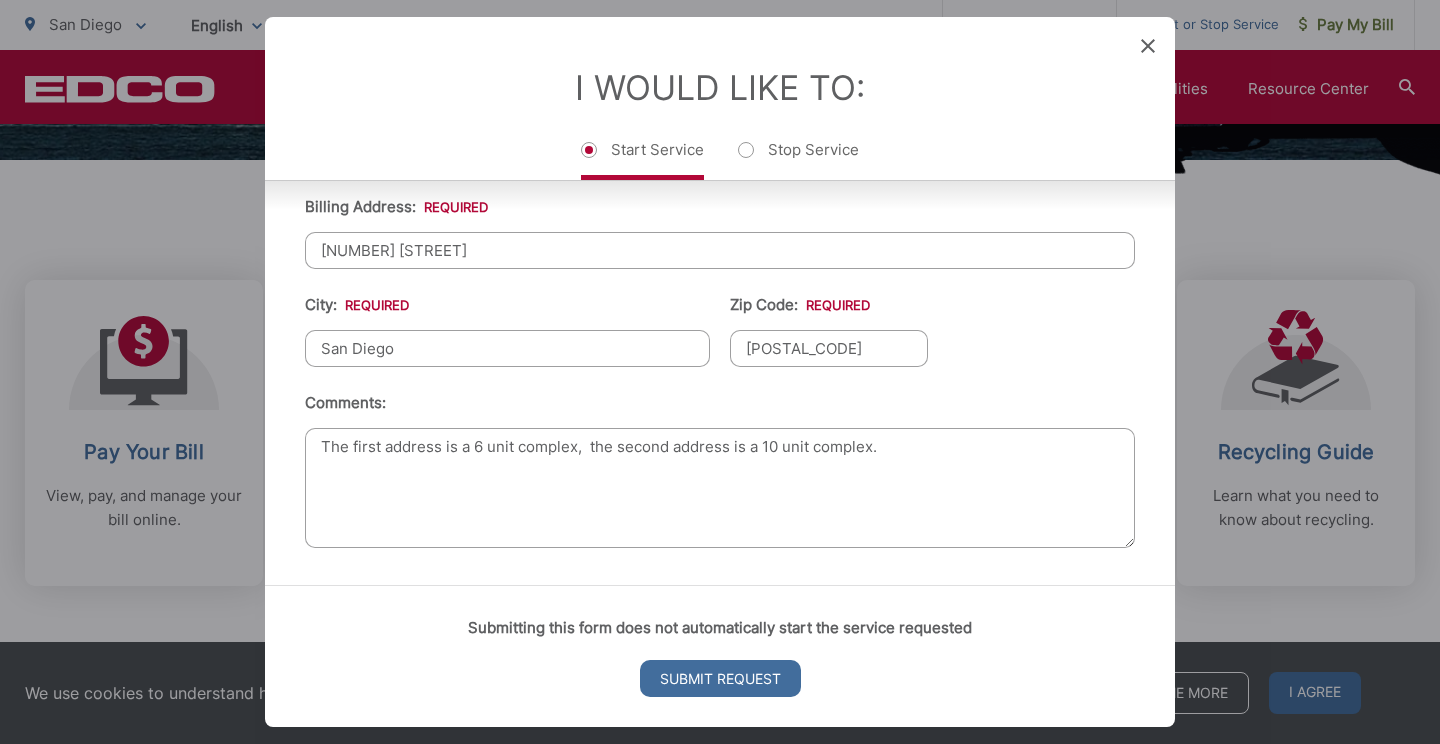 click on "The first address is a 6 unit complex,  the second address is a 10 unit complex." at bounding box center [720, 488] 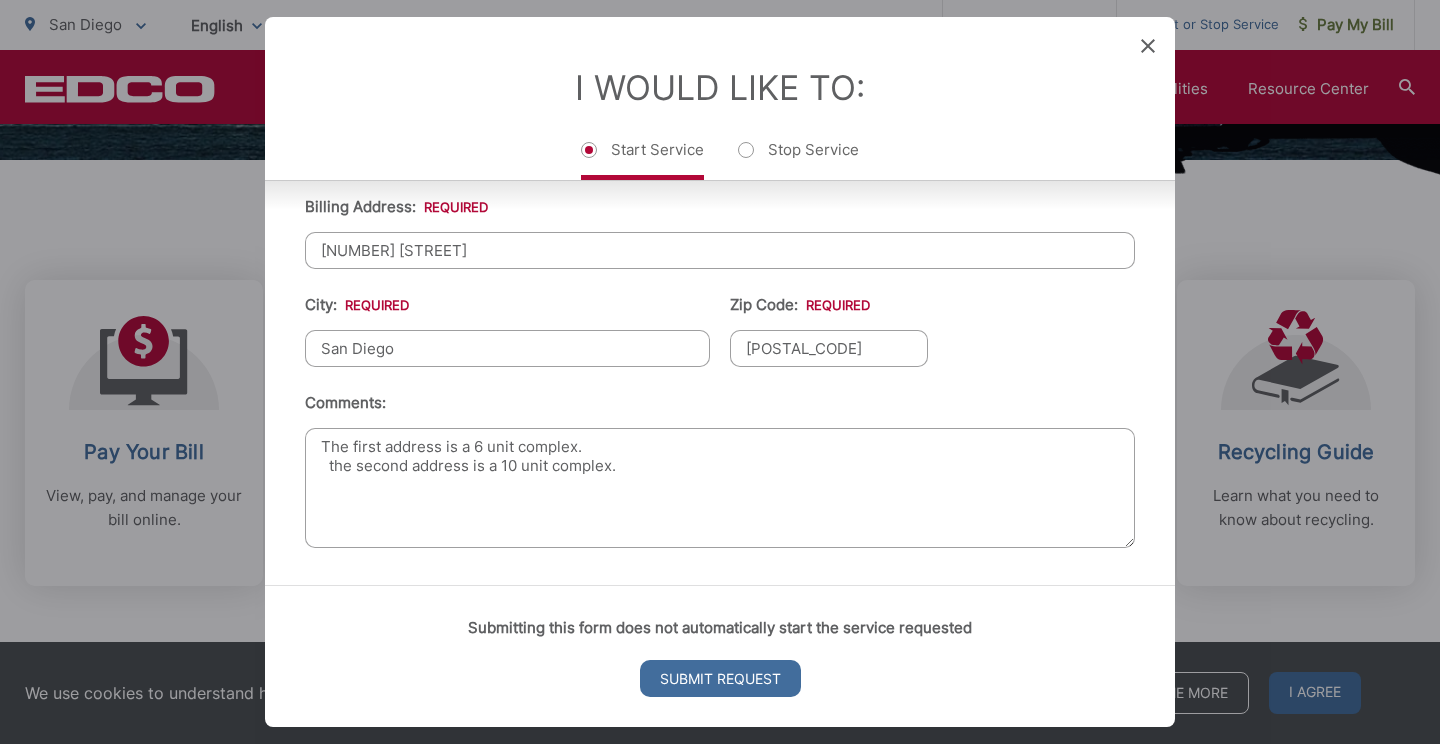 click on "The first address is a 6 unit complex.
the second address is a 10 unit complex." at bounding box center (720, 488) 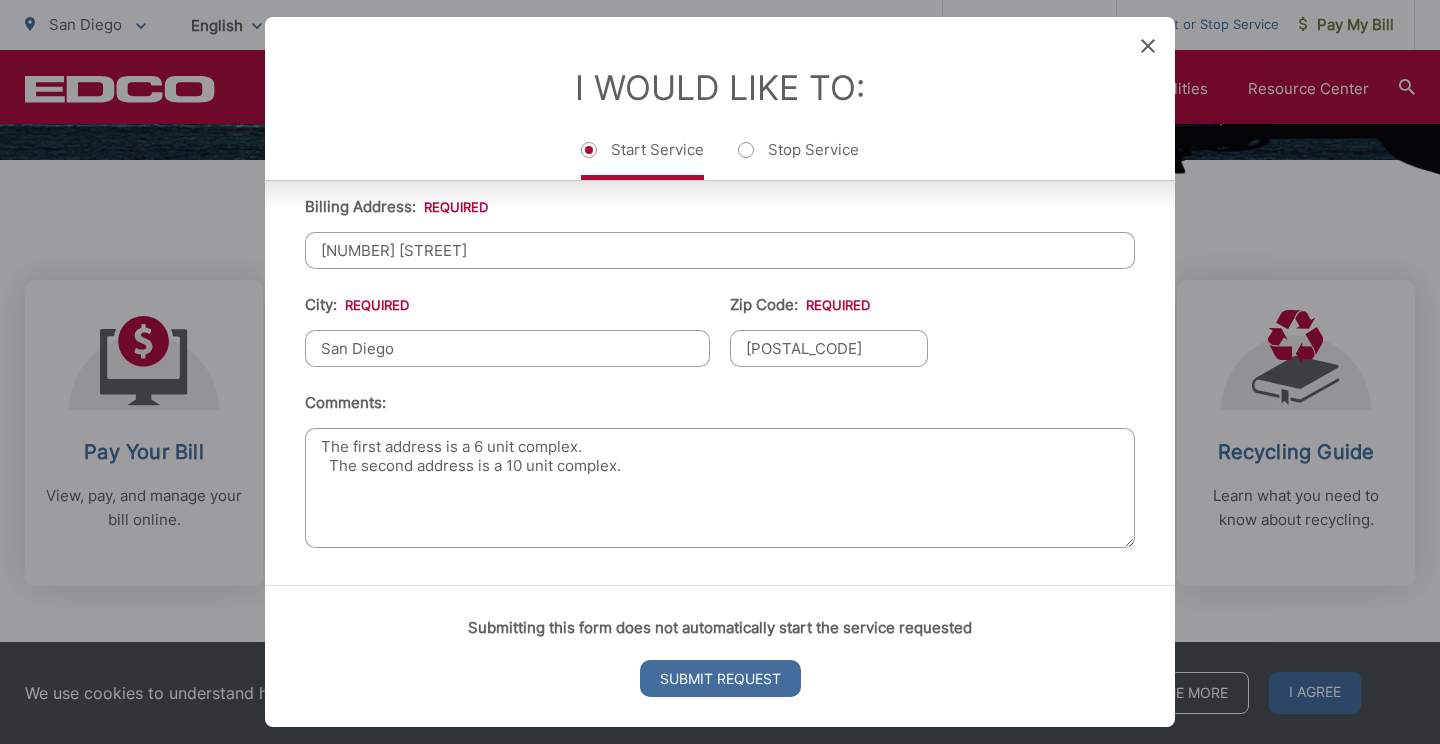 click on "The first address is a 6 unit complex.
The second address is a 10 unit complex." at bounding box center (720, 488) 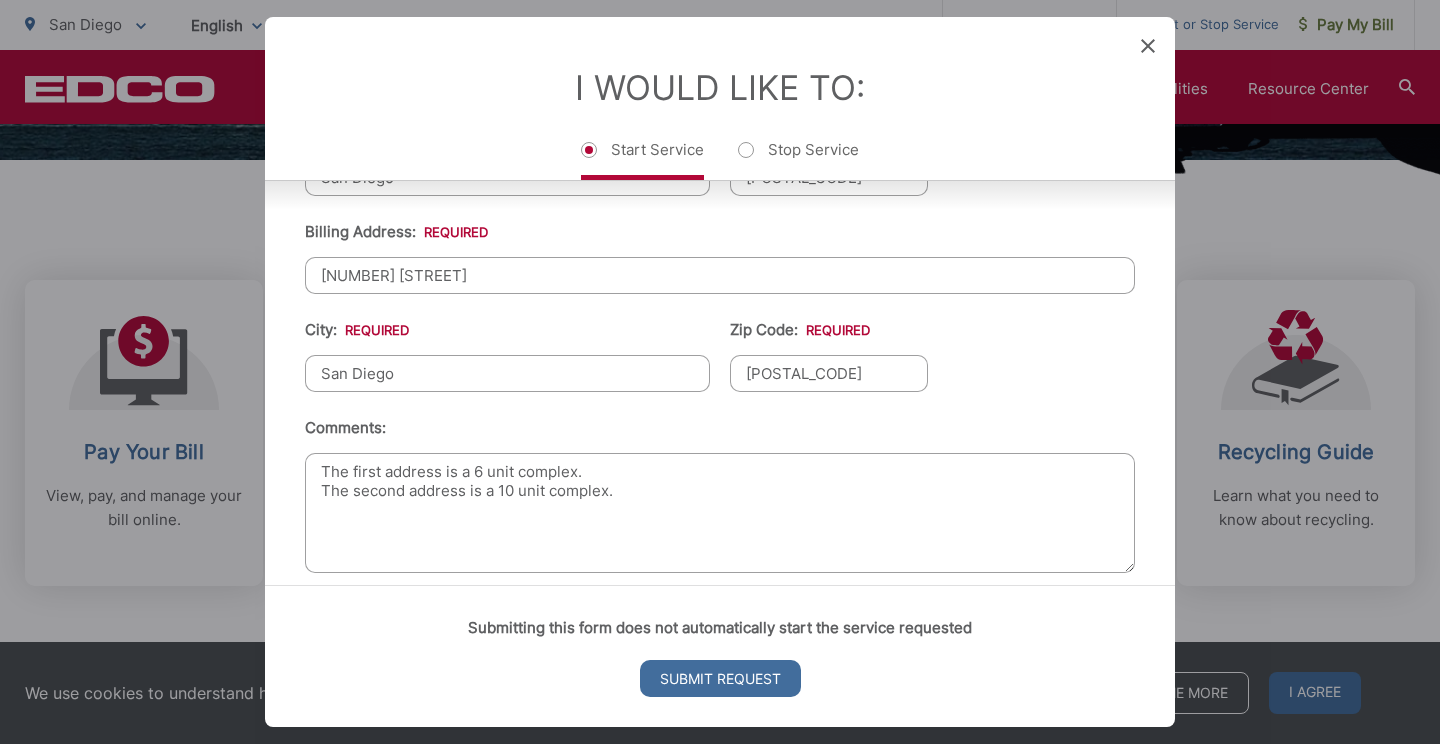scroll, scrollTop: 807, scrollLeft: 0, axis: vertical 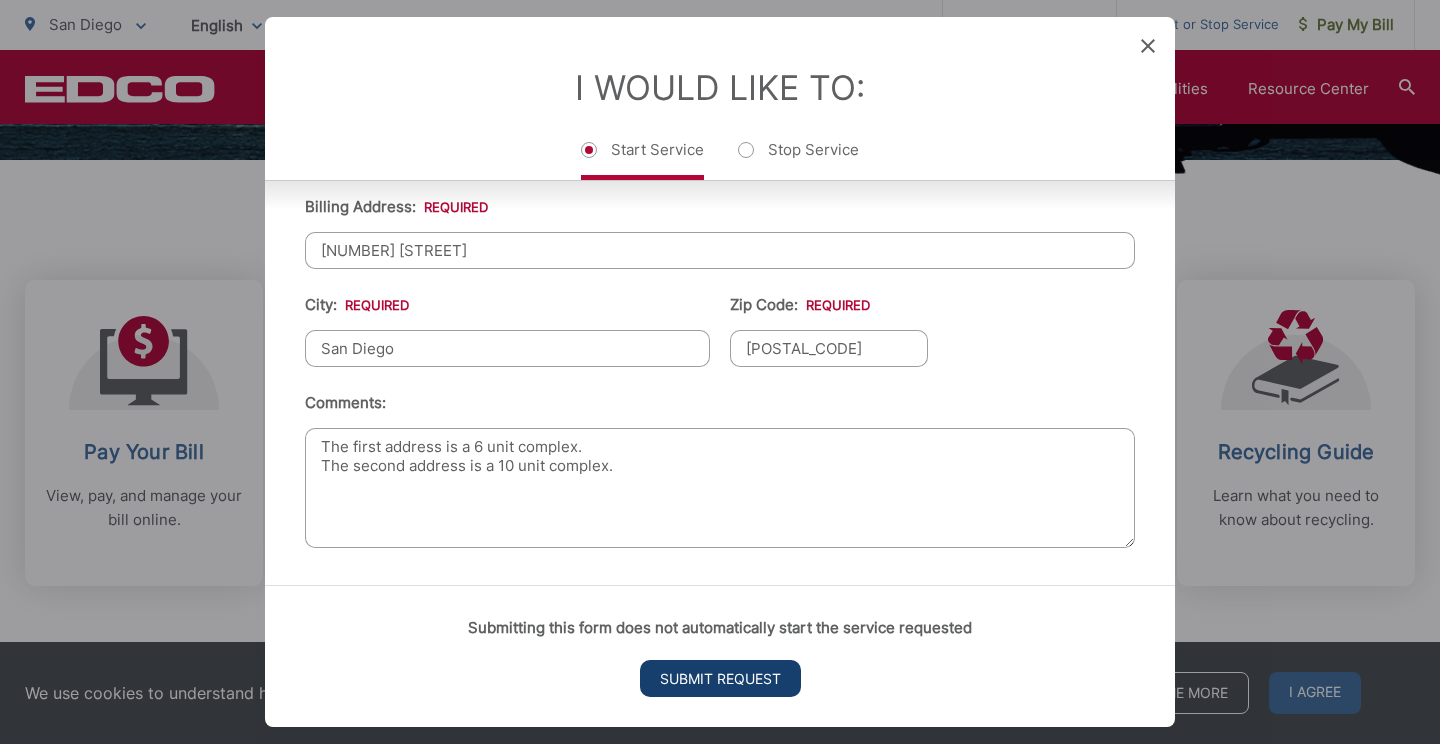 type on "The first address is a 6 unit complex.
The second address is a 10 unit complex." 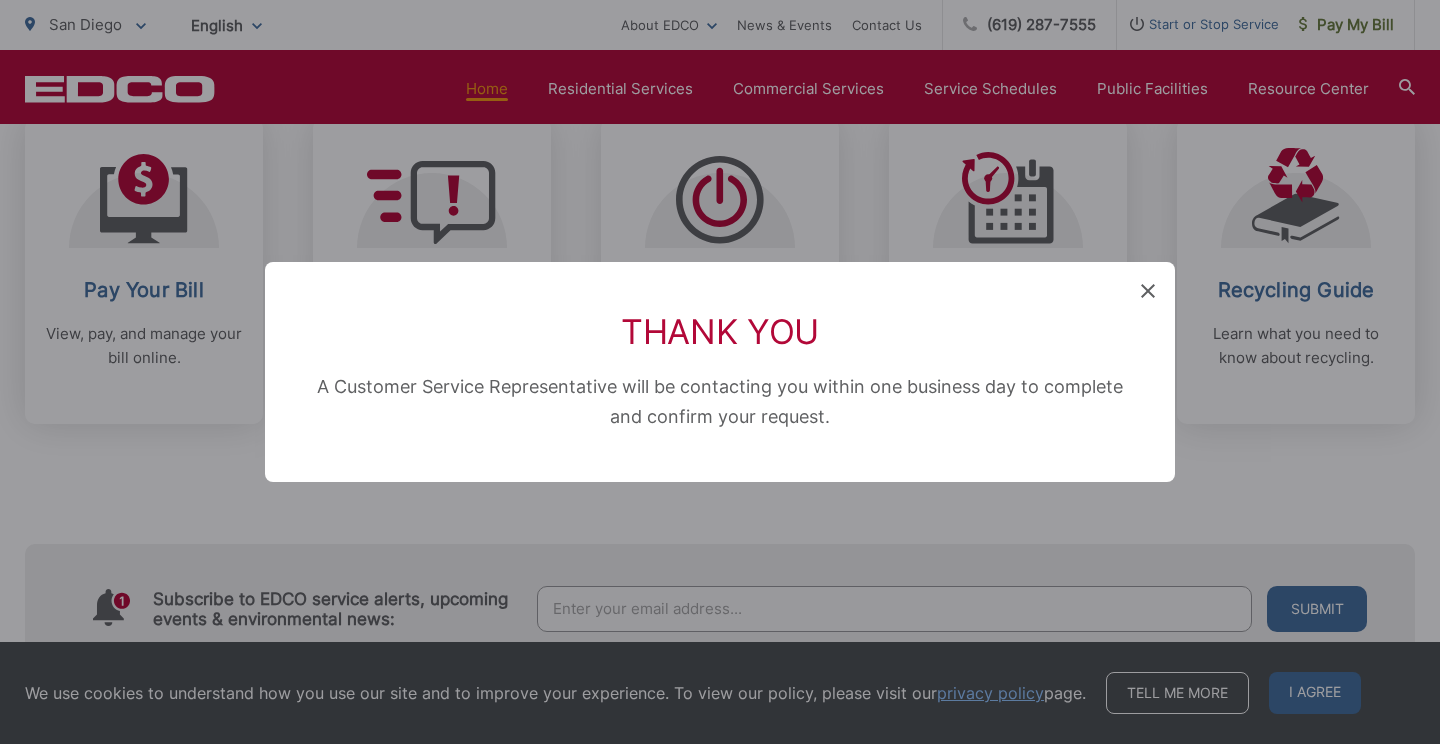 scroll, scrollTop: 0, scrollLeft: 0, axis: both 